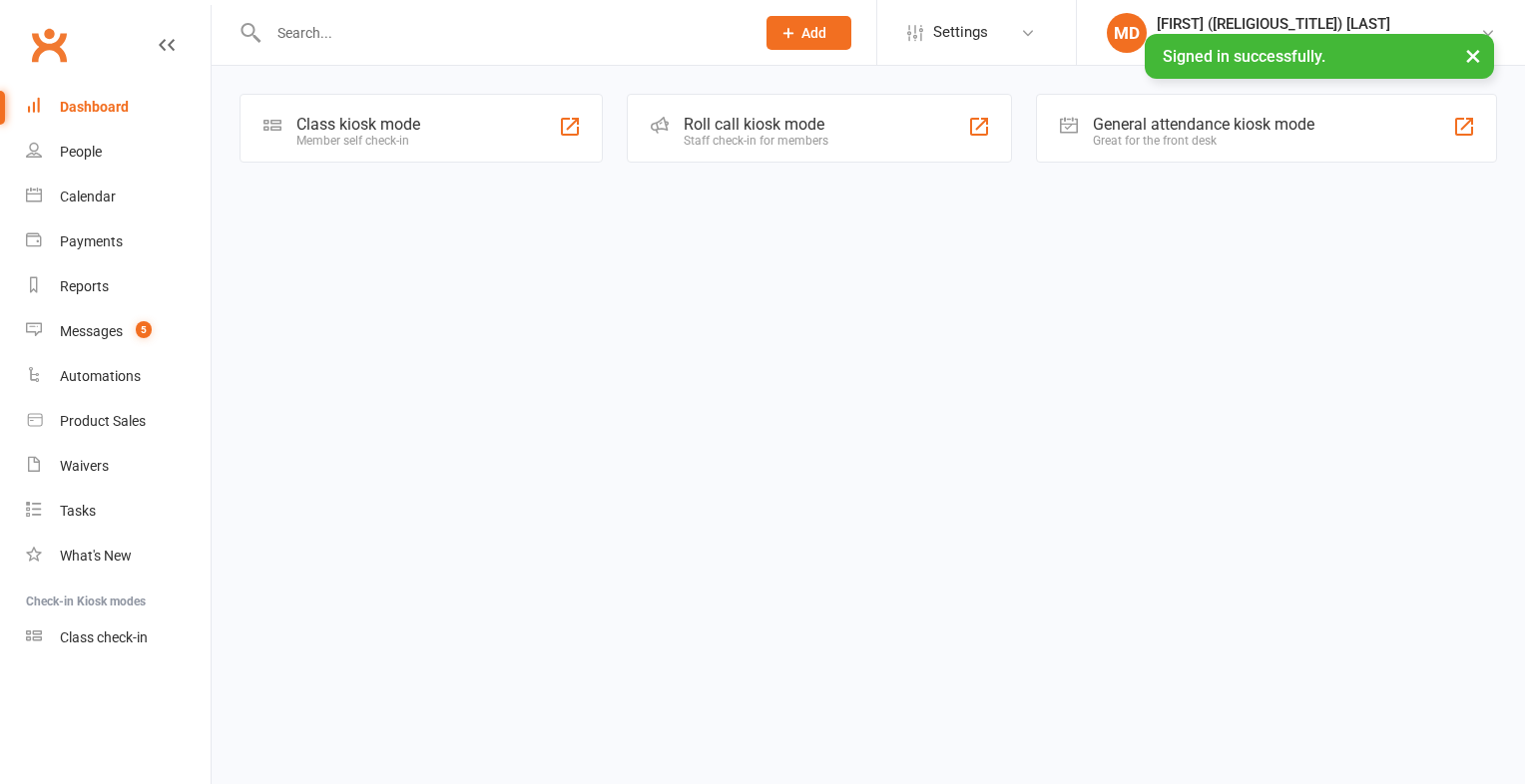 scroll, scrollTop: 0, scrollLeft: 0, axis: both 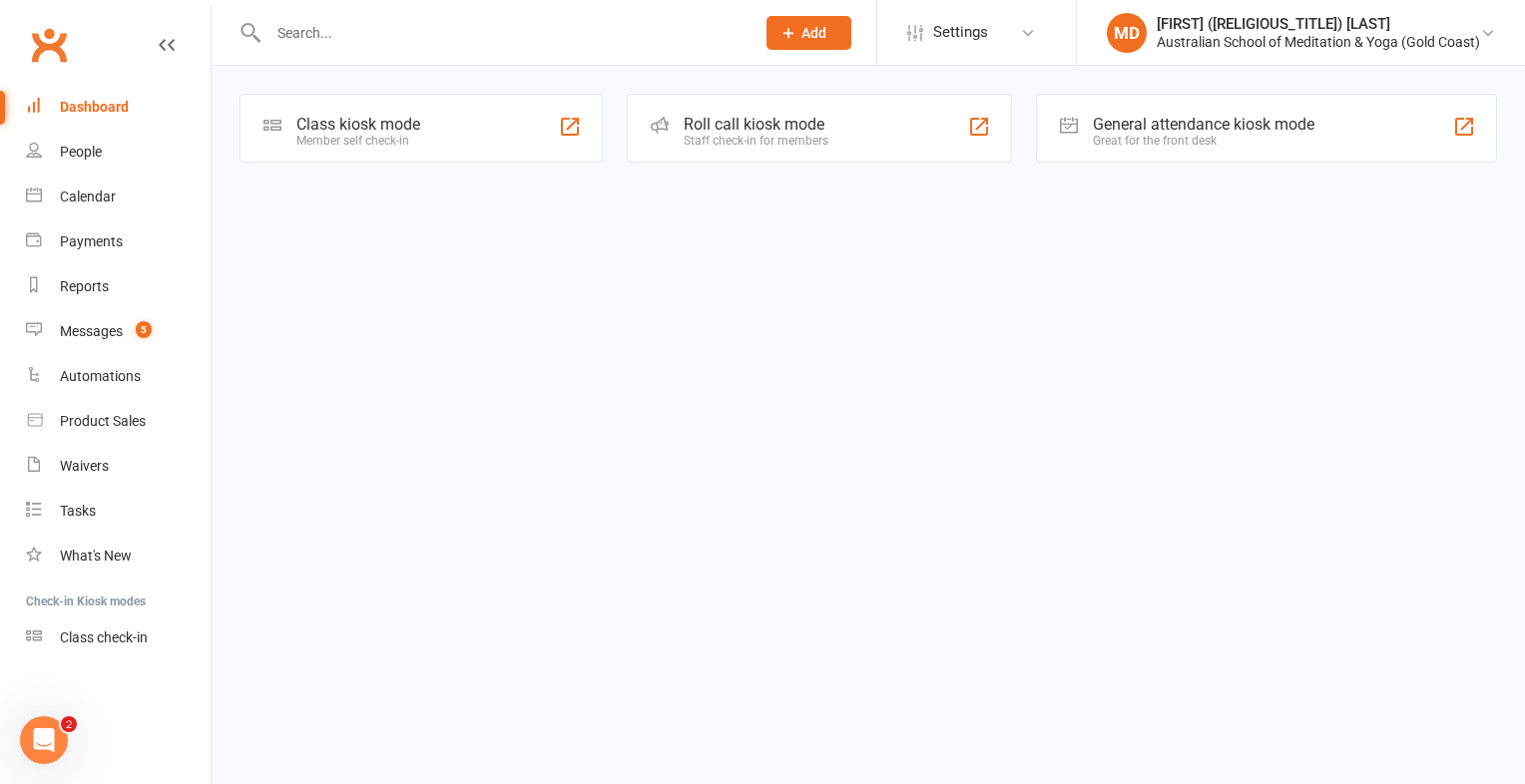 click on "Prospect Member Non-attending contact Class / event Appointment Bulk message Add Settings Event Templates Appointment Types MD [FIRST] ([RELIGIOUS_TITLE]) [LAST] Australian School of Meditation & Yoga (Gold Coast) My profile Help Terms & conditions Privacy policy Sign out Clubworx Dashboard People Calendar Payments Reports Messages 5 Automations Product Sales Waivers Tasks What's New Check-in Kiosk modes Class check-in Signed in successfully. × × × × Class kiosk mode Member self check-in Roll call kiosk mode Staff check-in for members General attendance kiosk mode Great for the front desk Kiosk modes: General attendance General attendance Class Roll call Loading 2" at bounding box center [762, 110] 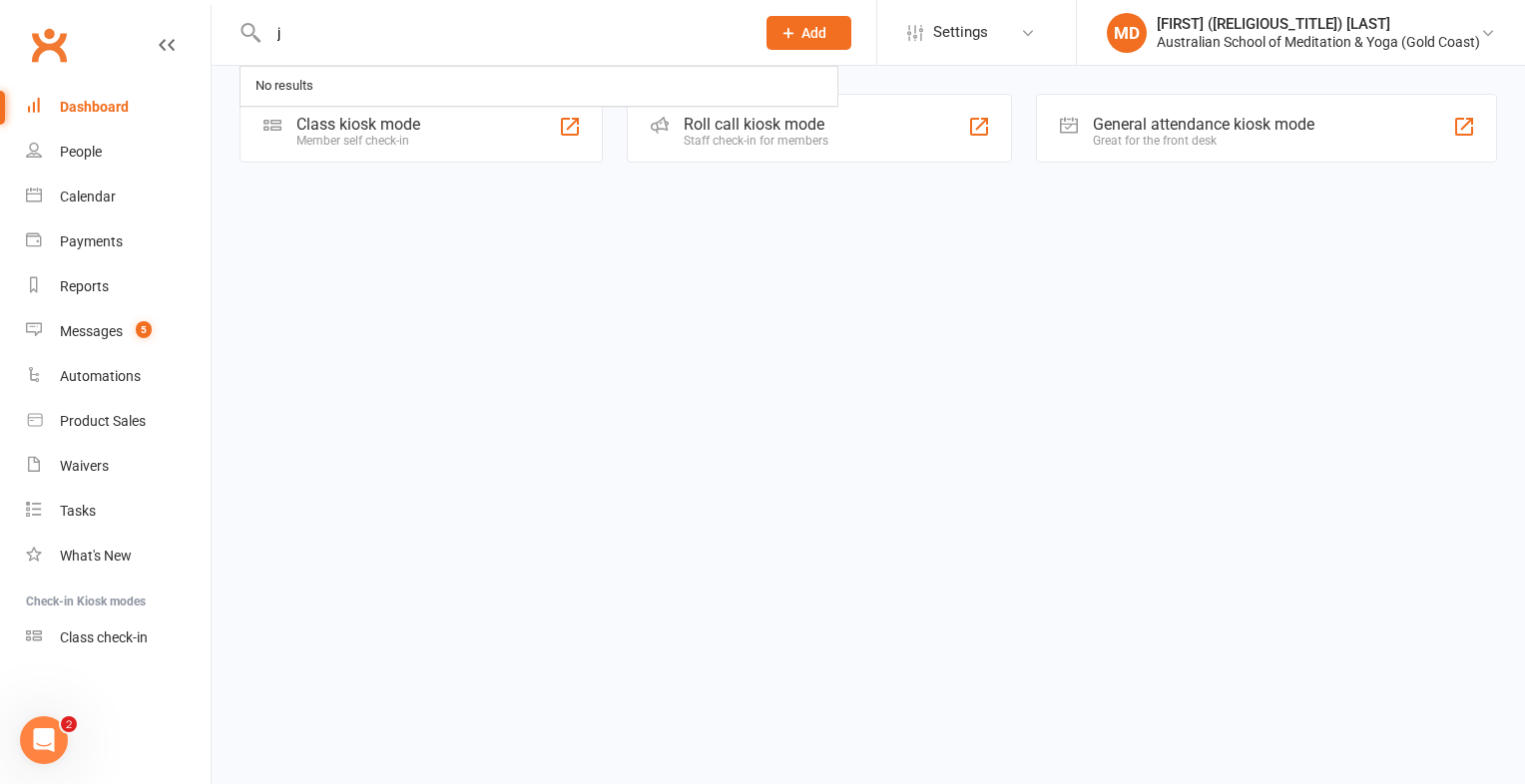 click on "j" at bounding box center [501, 33] 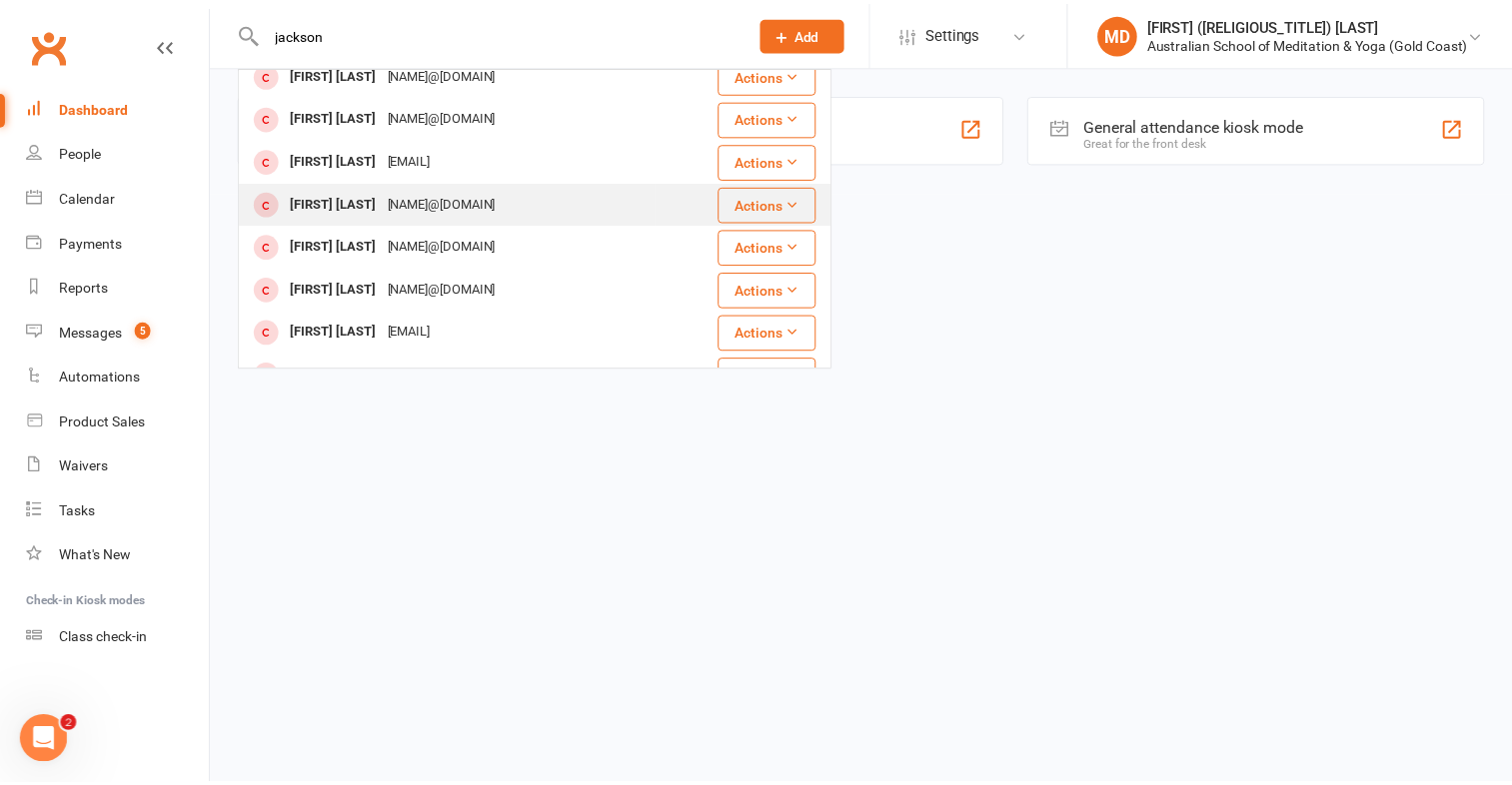 scroll, scrollTop: 200, scrollLeft: 0, axis: vertical 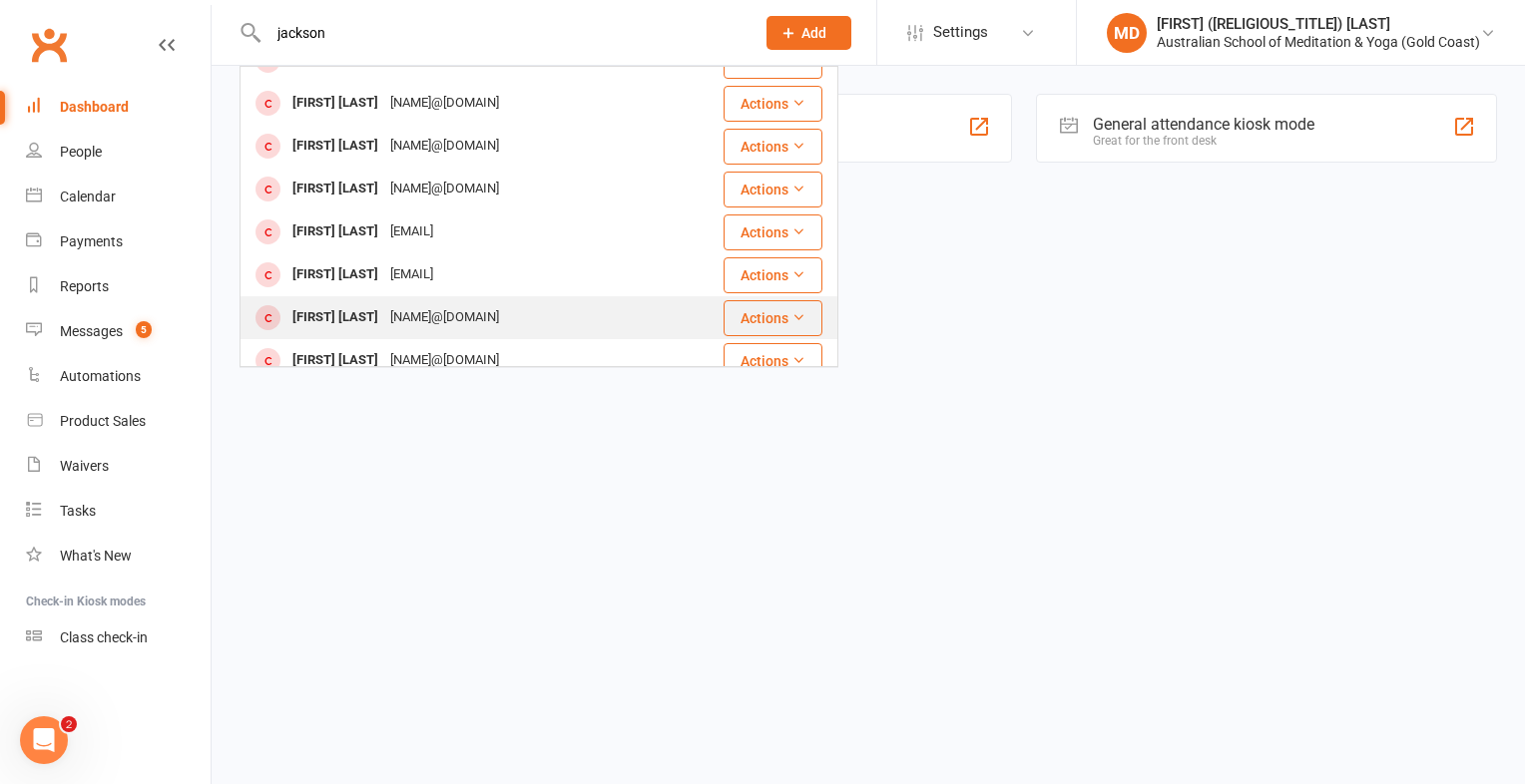type on "jackson" 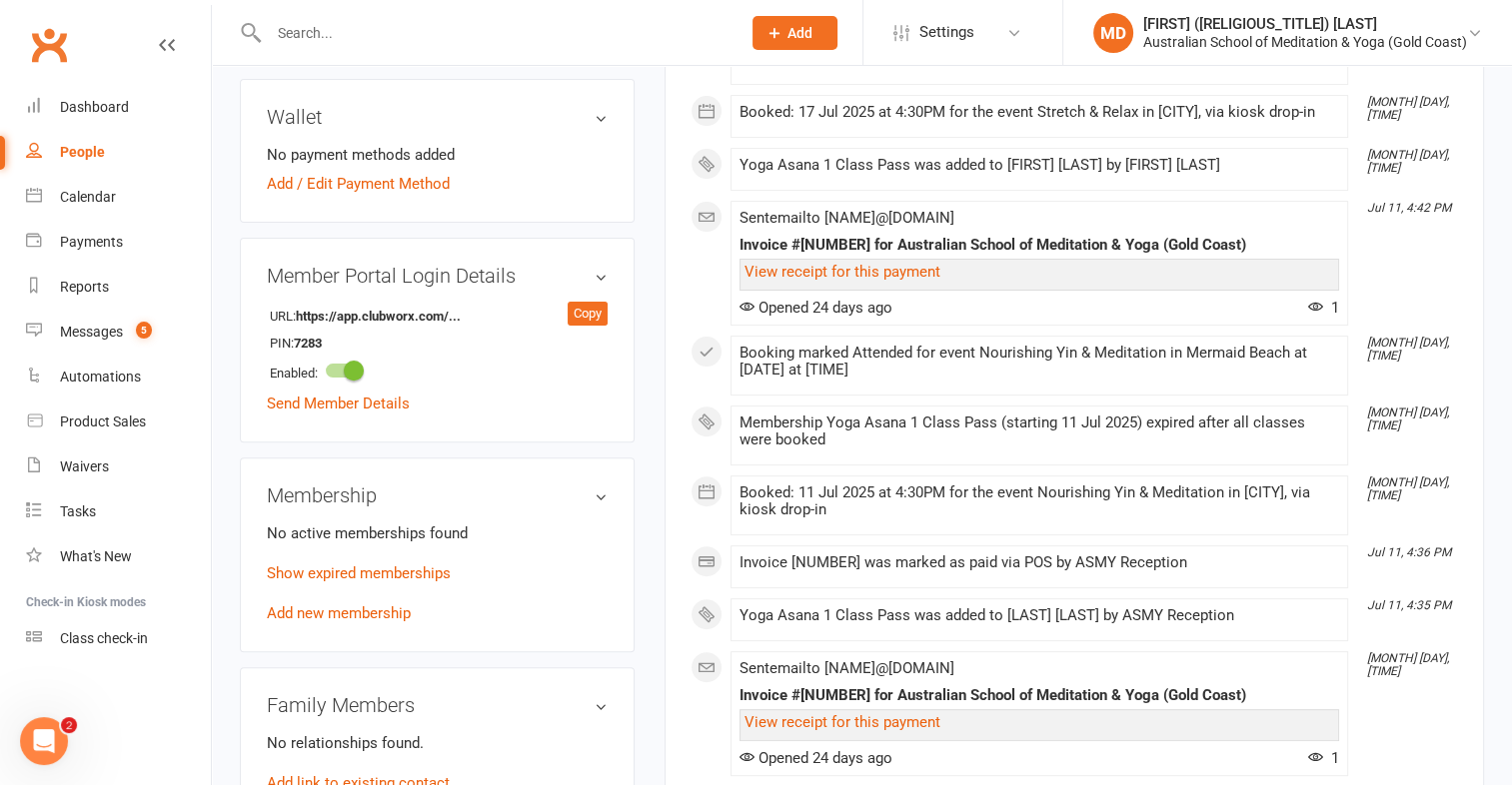 scroll, scrollTop: 599, scrollLeft: 0, axis: vertical 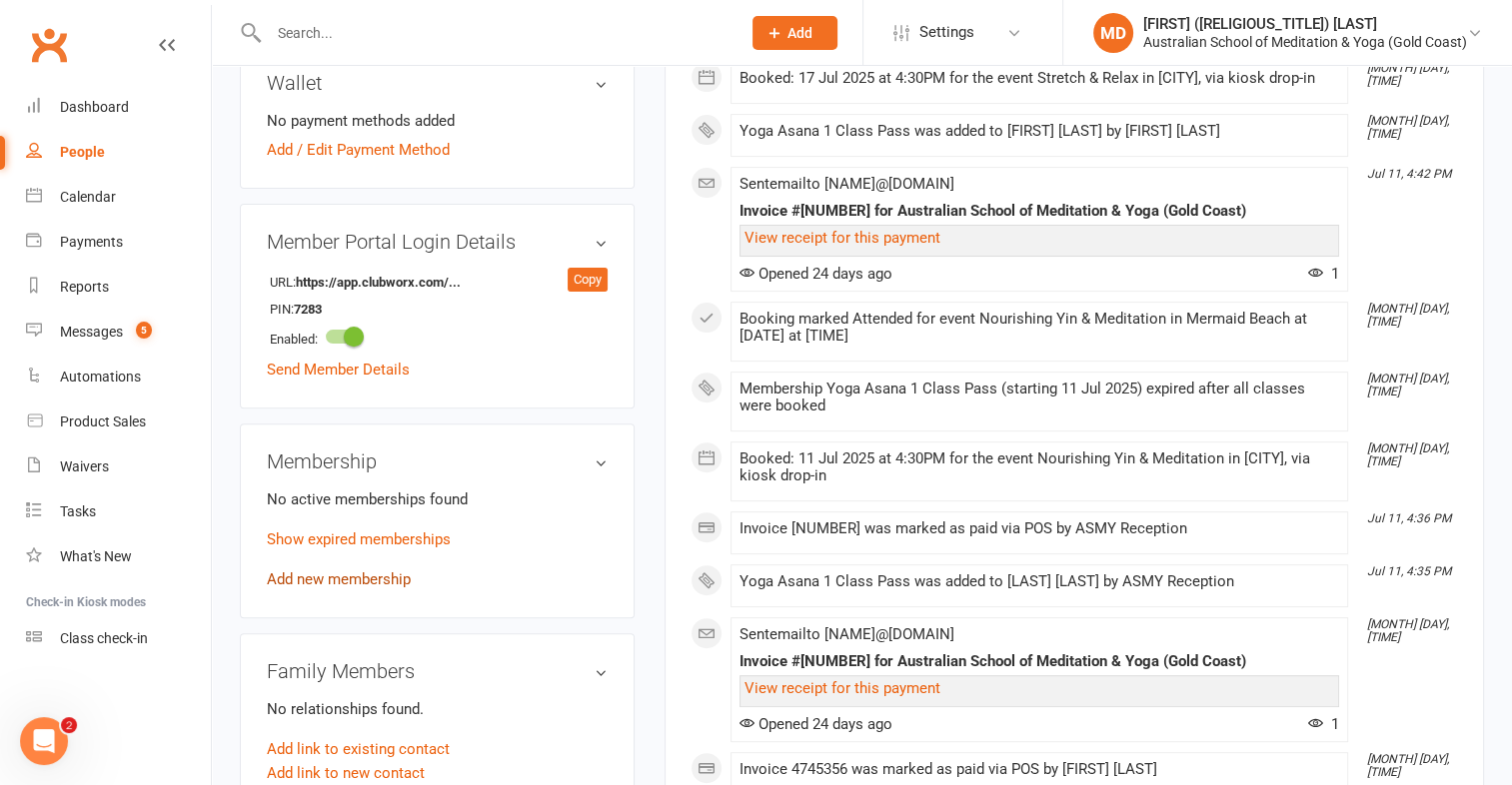 click on "Add new membership" at bounding box center [339, 579] 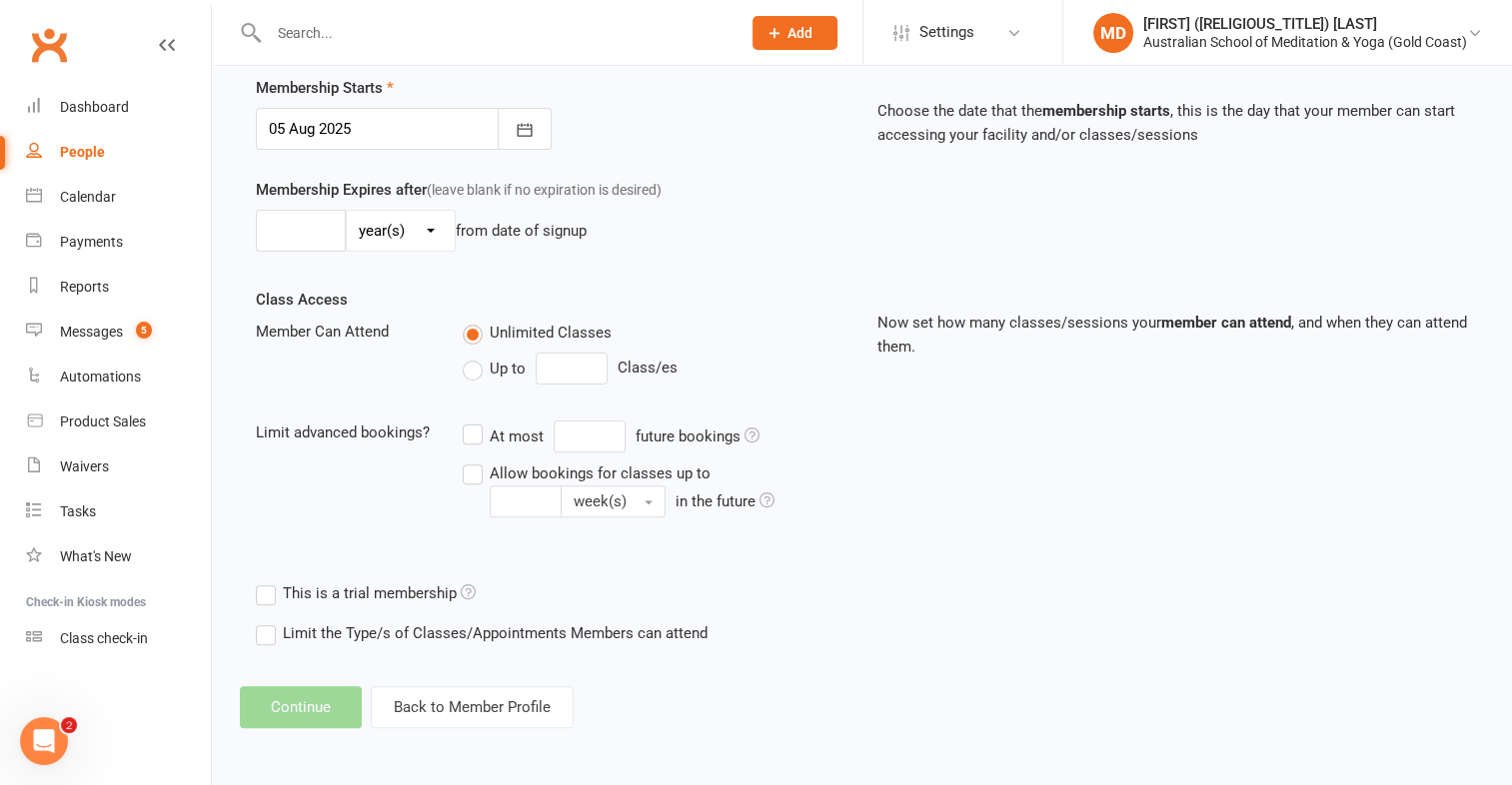 scroll, scrollTop: 0, scrollLeft: 0, axis: both 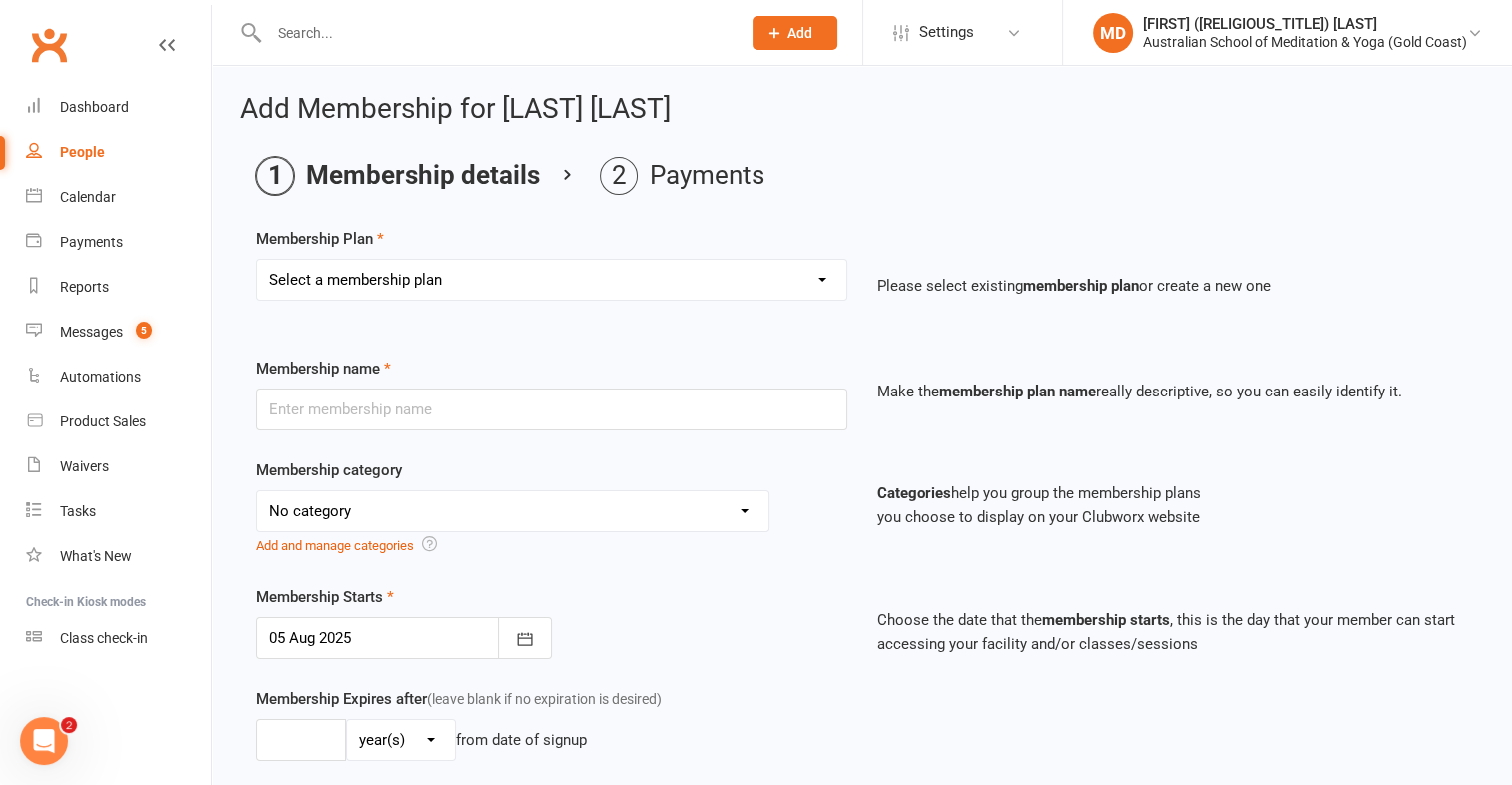 click on "Select a membership plan First Time Intro Offer (1 month Unlimited Meditation & Yoga) 1 Year Unlimited Membership - Weekly Recurring Payments Mindful Kids Meditation & Yoga Membership Mindful Kids Meditation & Yoga Membership (Concession) Yoga Asana 1 Class Pass Yoga Asana 1 Class Pass (Concession) Meditation 1 Class Pass [1 x $5] Community Yoga 1 Class Pass (1 x $5 class) CLASS PASS: 1 Yoga or Meditation Class Mindful Kids Meditation & Yoga 1 Class Pass Mindful Kids Meditation & Yoga 1 Class Pass (Concession/More Than One) Mindful Parents 1 Class Pass (For Tues Stretch & Relax) Labrador/Nerang Yoga 5 Class Pass Labrador/Nerang Yoga 10 Class Pass Teachers/Complimentary (MANAGEMENT USE ONLY) FIRST RESPONDERS 3 Month Pass Workshop 1 Month Membership (MANAGEMENT USE ONLY) Free! 1 Yoga or Meditation Class 12 Yoga Asana Class Pass 6 Yoga Asana Class Pass 7 Day Holiday Membership 6 Month Unlimited Membership - Weekly Recurring Payments 20 Yoga Asana Class Pass 12 Yoga Asana Class Pass (Concession)" at bounding box center [552, 280] 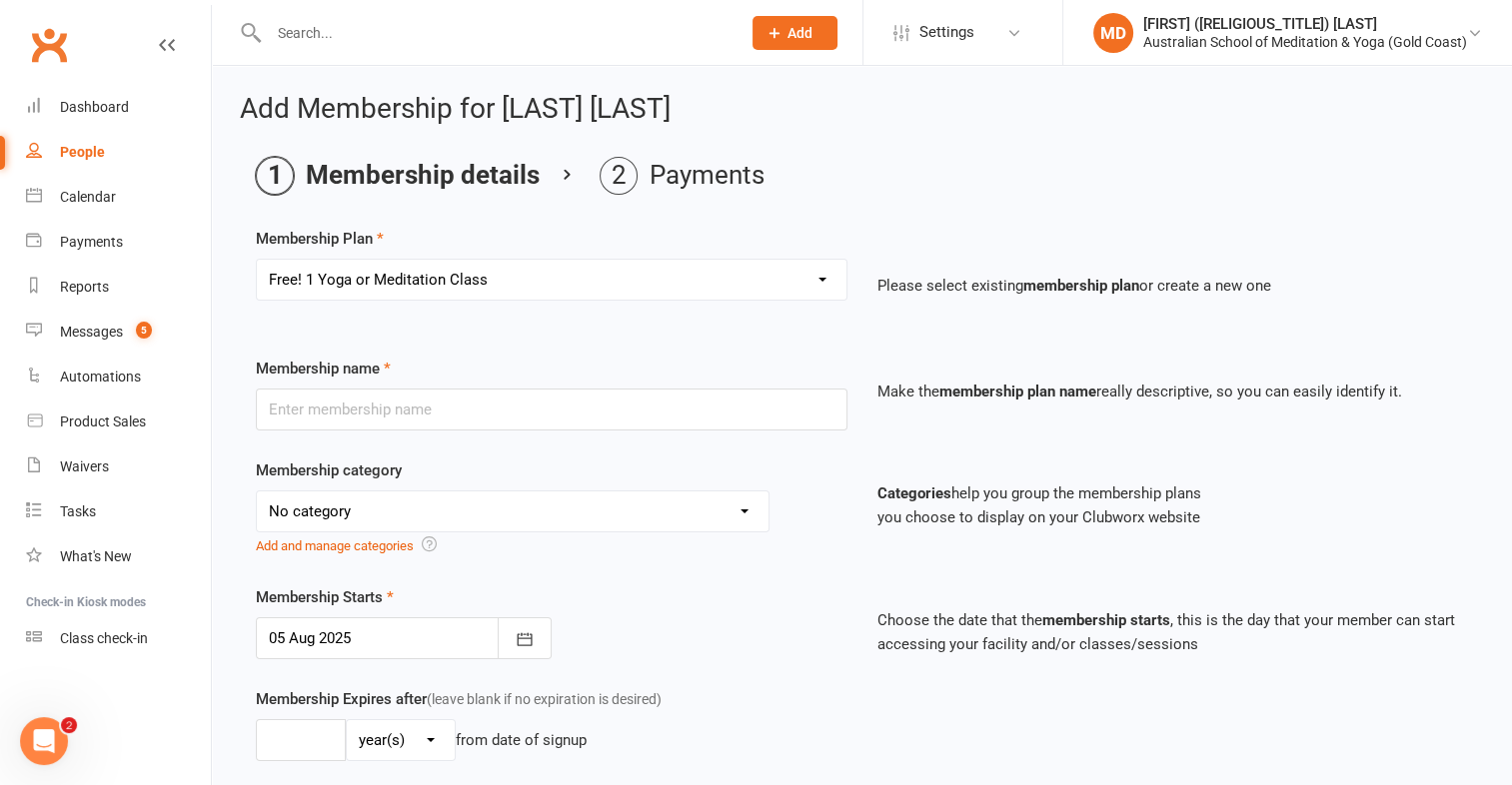 click on "Select a membership plan First Time Intro Offer (1 month Unlimited Meditation & Yoga) 1 Year Unlimited Membership - Weekly Recurring Payments Mindful Kids Meditation & Yoga Membership Mindful Kids Meditation & Yoga Membership (Concession) Yoga Asana 1 Class Pass Yoga Asana 1 Class Pass (Concession) Meditation 1 Class Pass [1 x $5] Community Yoga 1 Class Pass (1 x $5 class) CLASS PASS: 1 Yoga or Meditation Class Mindful Kids Meditation & Yoga 1 Class Pass Mindful Kids Meditation & Yoga 1 Class Pass (Concession/More Than One) Mindful Parents 1 Class Pass (For Tues Stretch & Relax) Labrador/Nerang Yoga 5 Class Pass Labrador/Nerang Yoga 10 Class Pass Teachers/Complimentary (MANAGEMENT USE ONLY) FIRST RESPONDERS 3 Month Pass Workshop 1 Month Membership (MANAGEMENT USE ONLY) Free! 1 Yoga or Meditation Class 12 Yoga Asana Class Pass 6 Yoga Asana Class Pass 7 Day Holiday Membership 6 Month Unlimited Membership - Weekly Recurring Payments 20 Yoga Asana Class Pass 12 Yoga Asana Class Pass (Concession)" at bounding box center (552, 280) 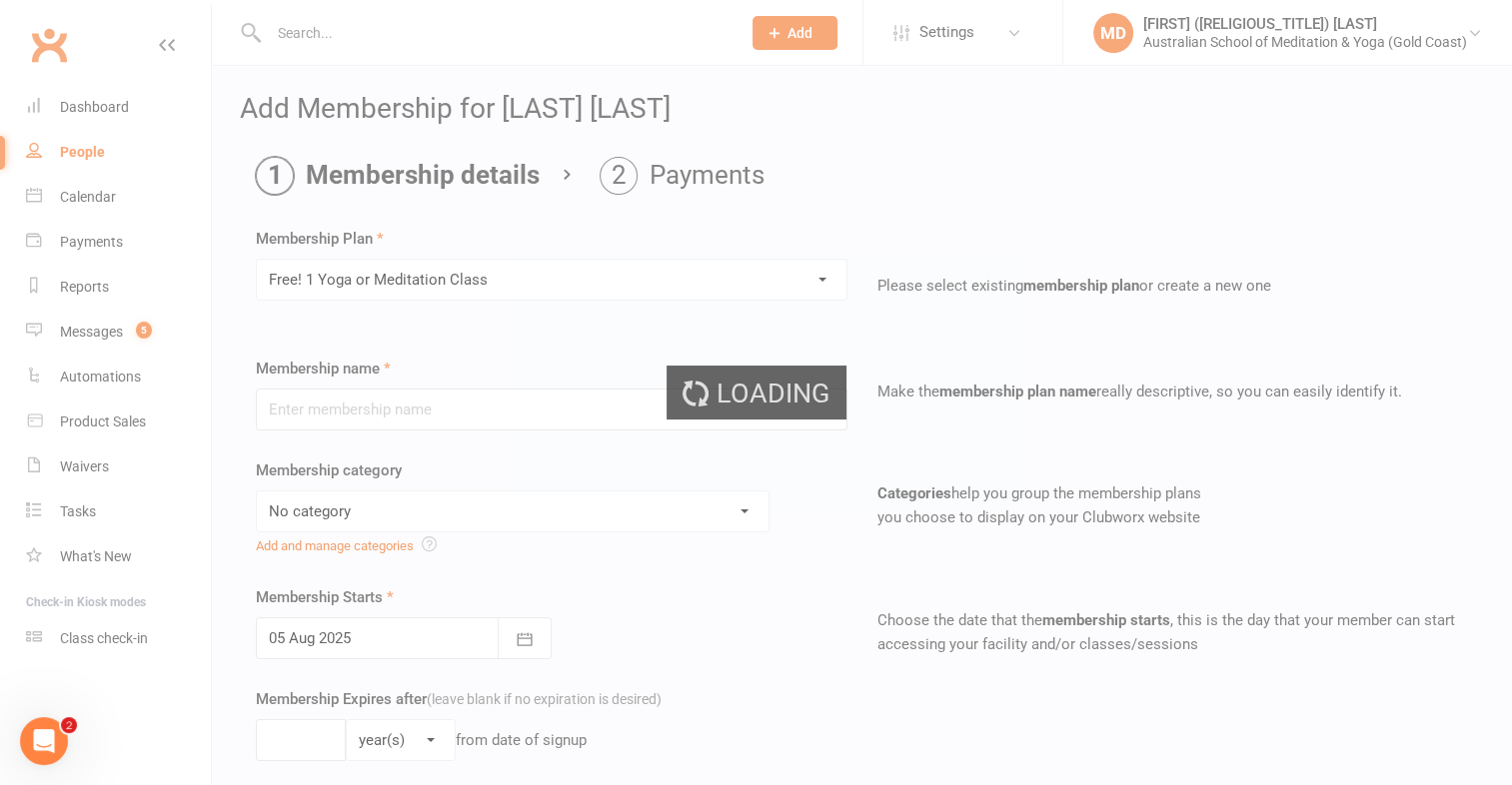 type on "Free! 1 Yoga or Meditation Class" 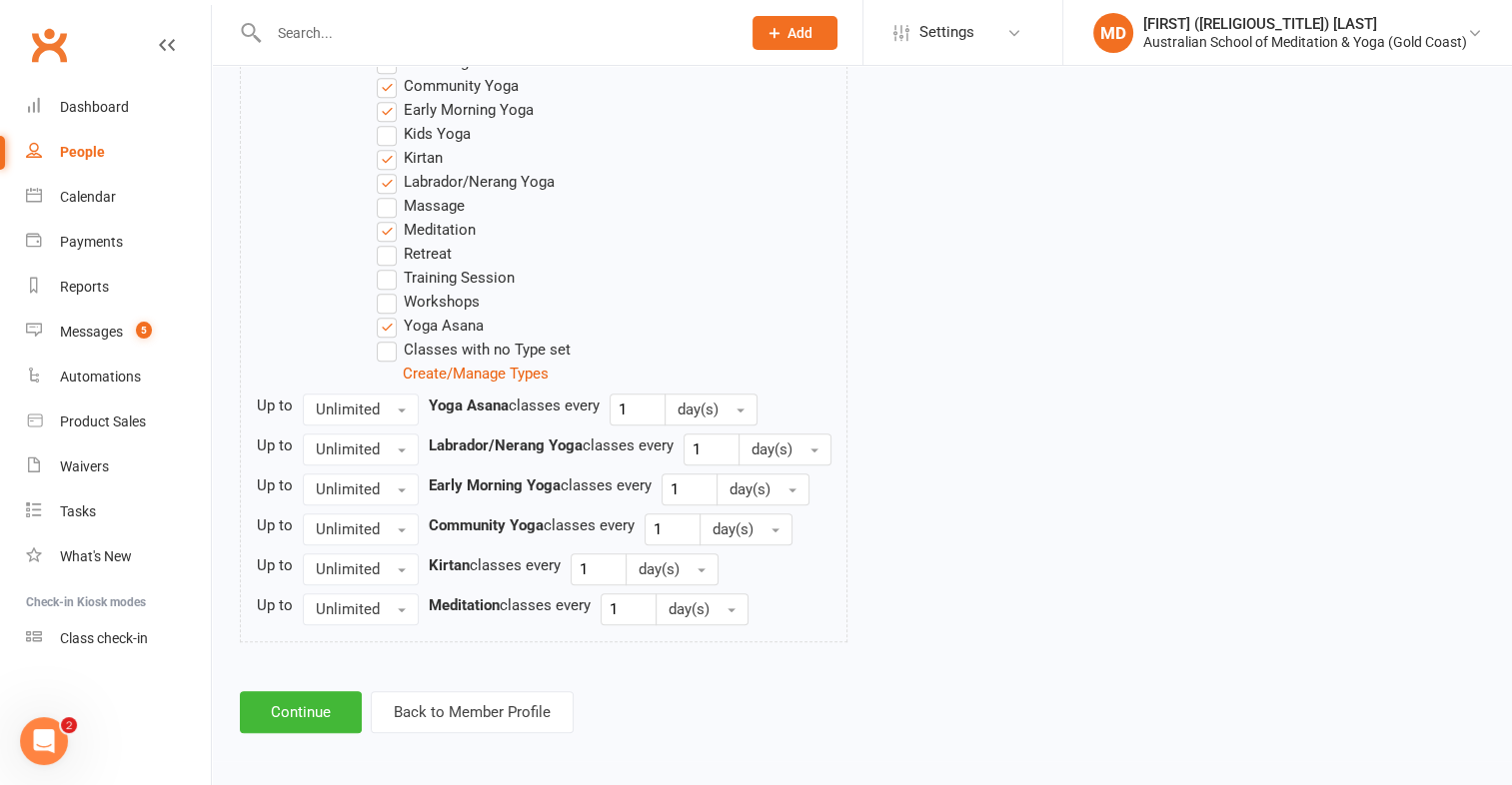 scroll, scrollTop: 1139, scrollLeft: 0, axis: vertical 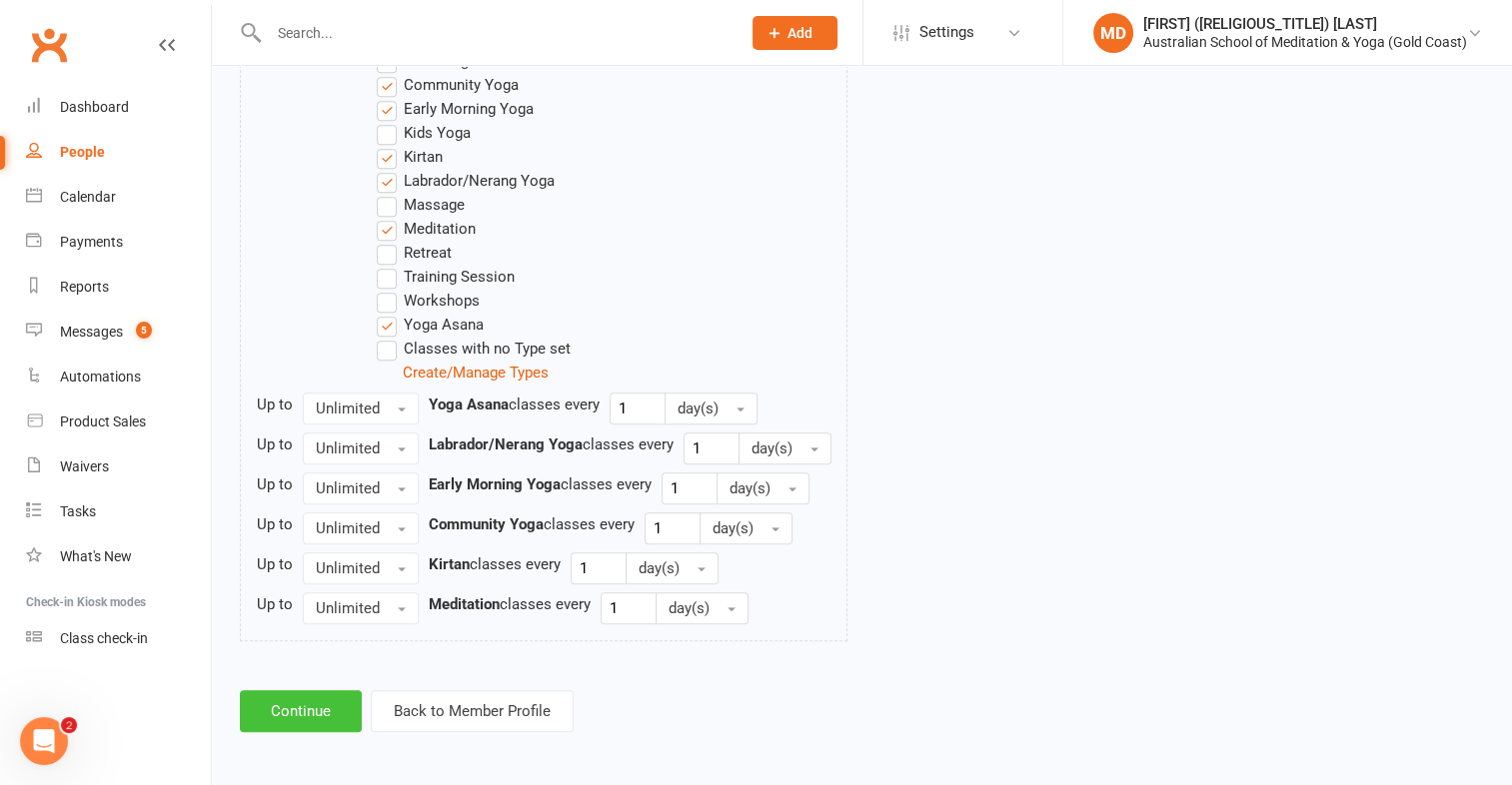 click on "Continue" at bounding box center (301, 711) 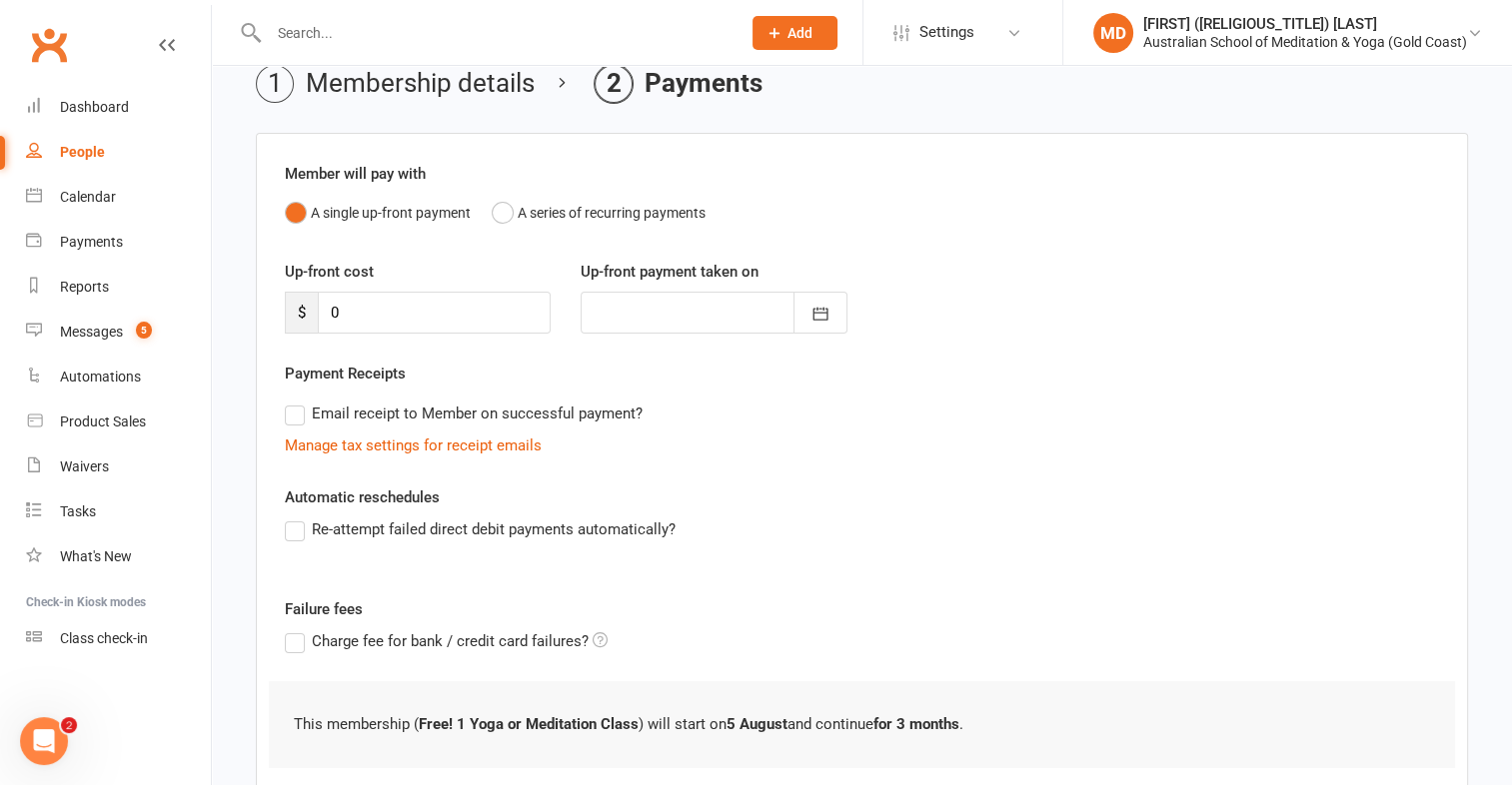 scroll, scrollTop: 221, scrollLeft: 0, axis: vertical 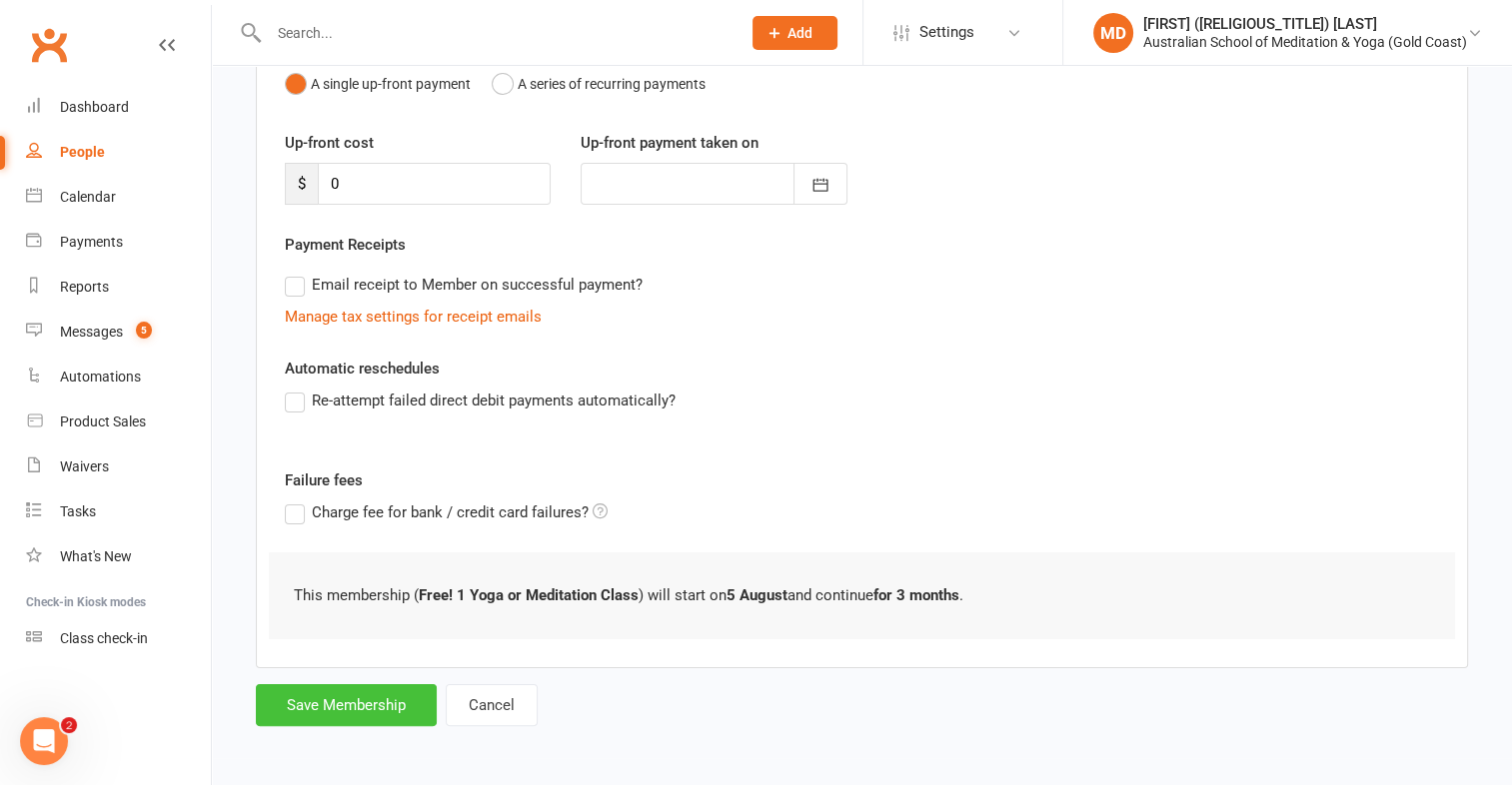 click on "Save Membership" at bounding box center [346, 705] 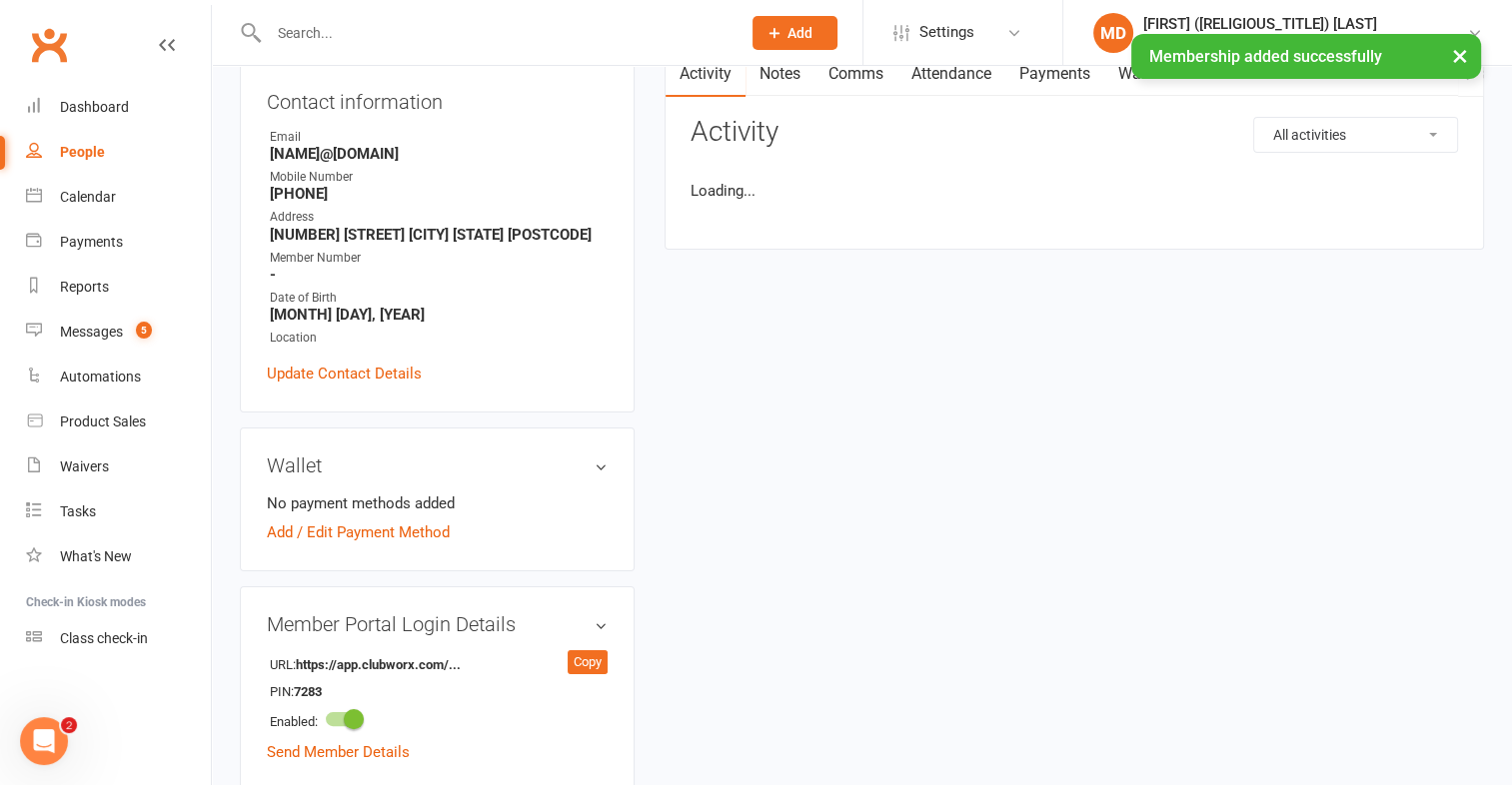 scroll, scrollTop: 0, scrollLeft: 0, axis: both 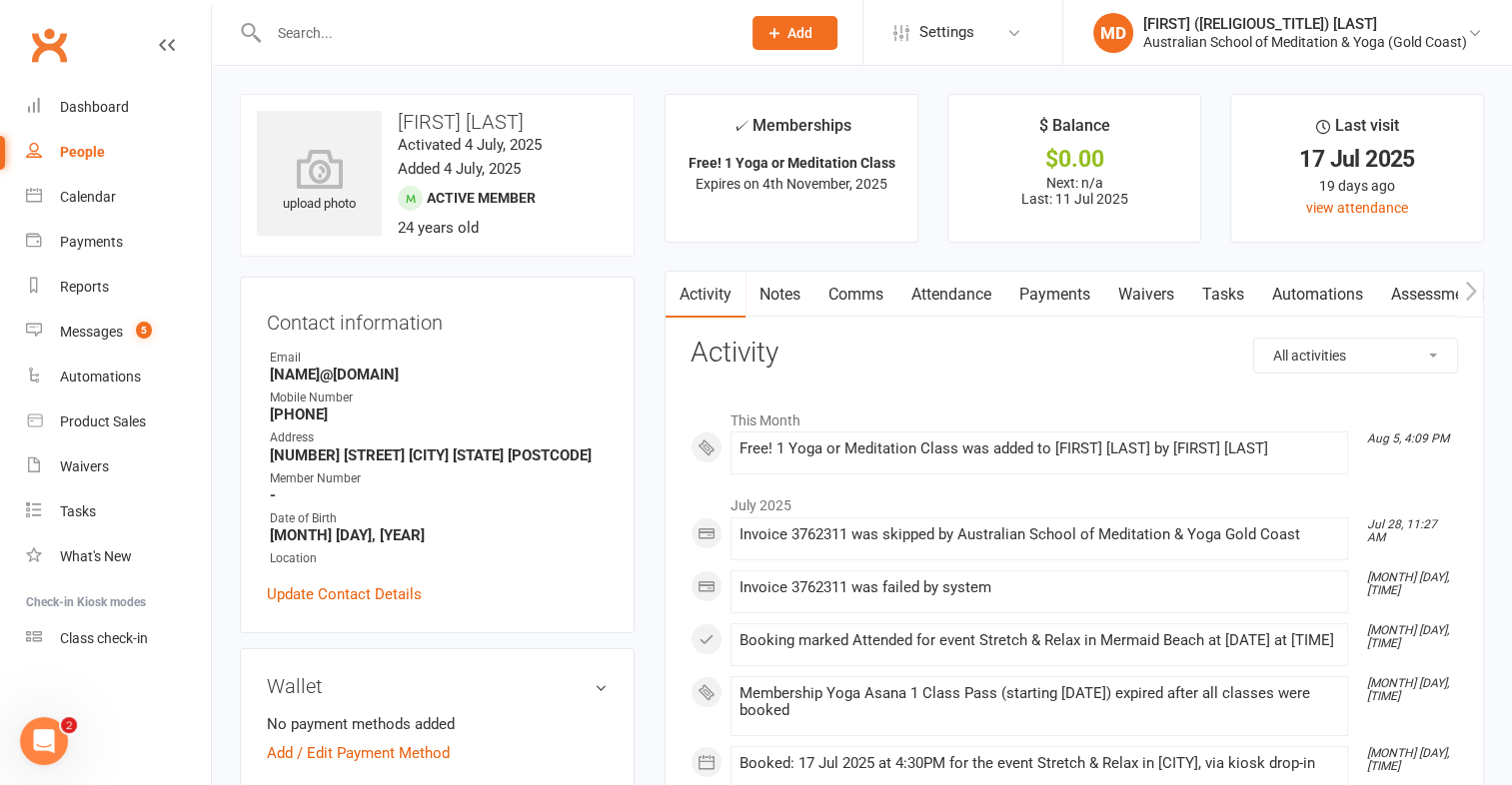 click at bounding box center [495, 33] 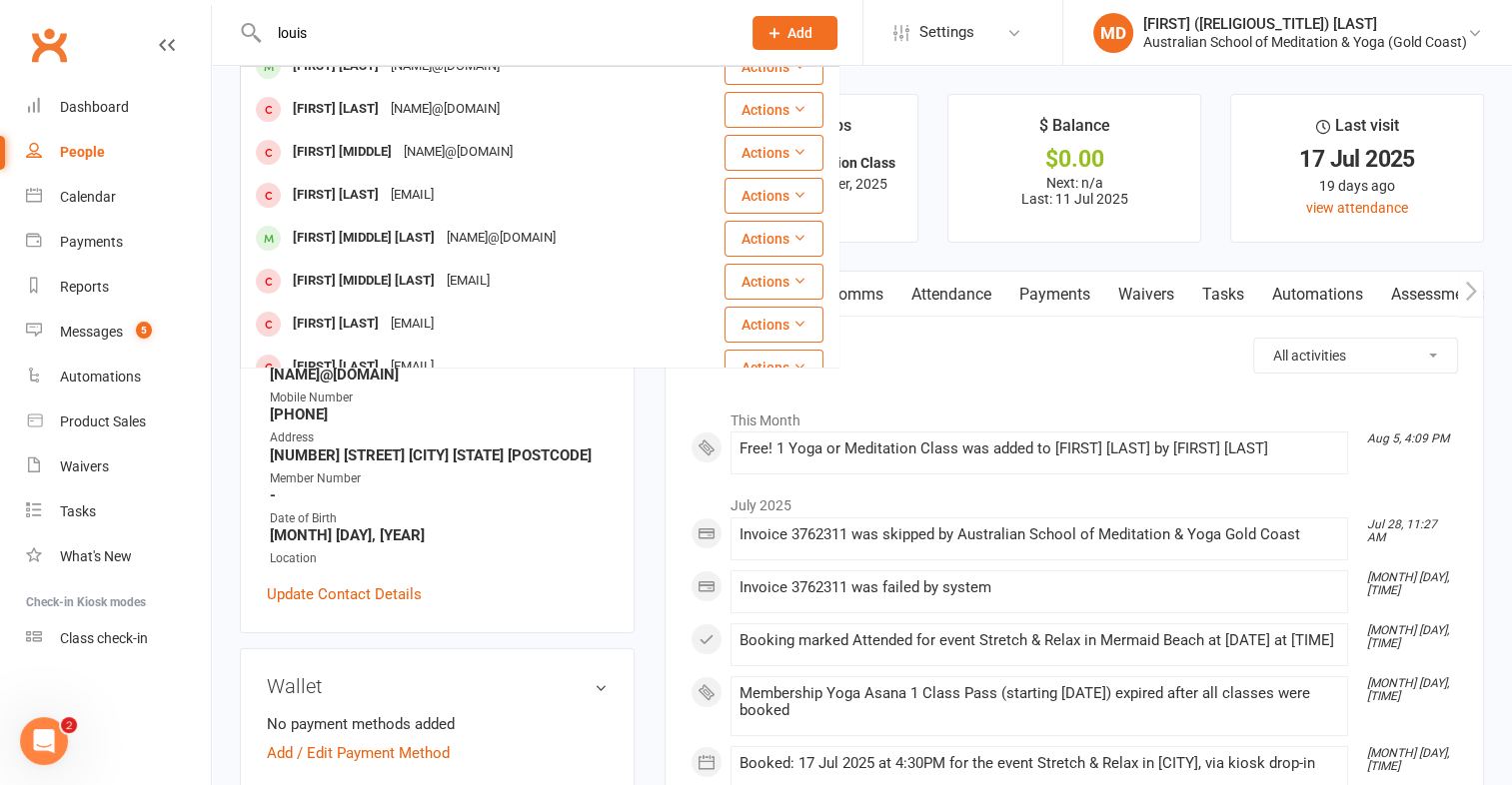 scroll, scrollTop: 558, scrollLeft: 0, axis: vertical 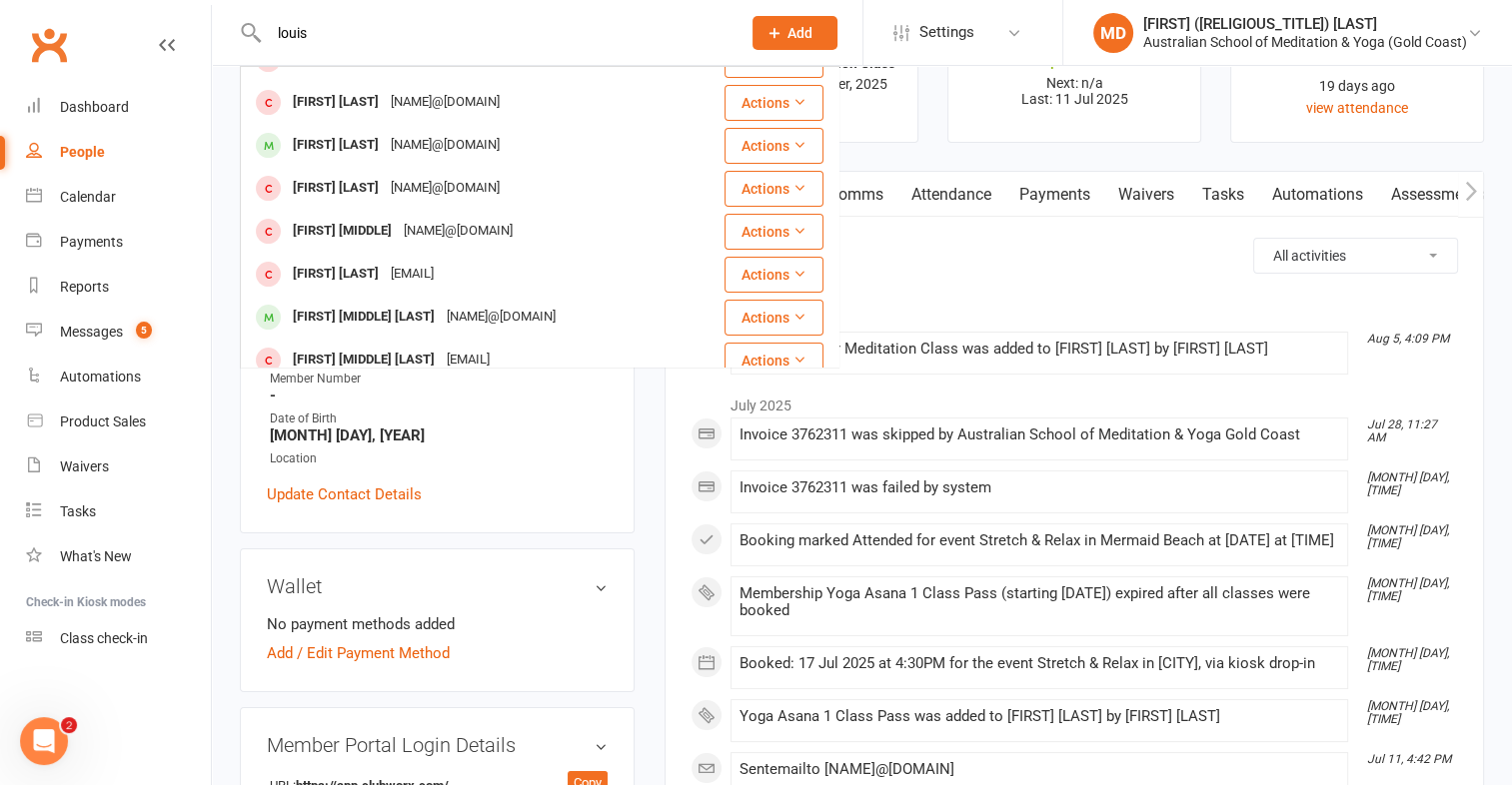 drag, startPoint x: 349, startPoint y: 34, endPoint x: 171, endPoint y: 13, distance: 179.23448 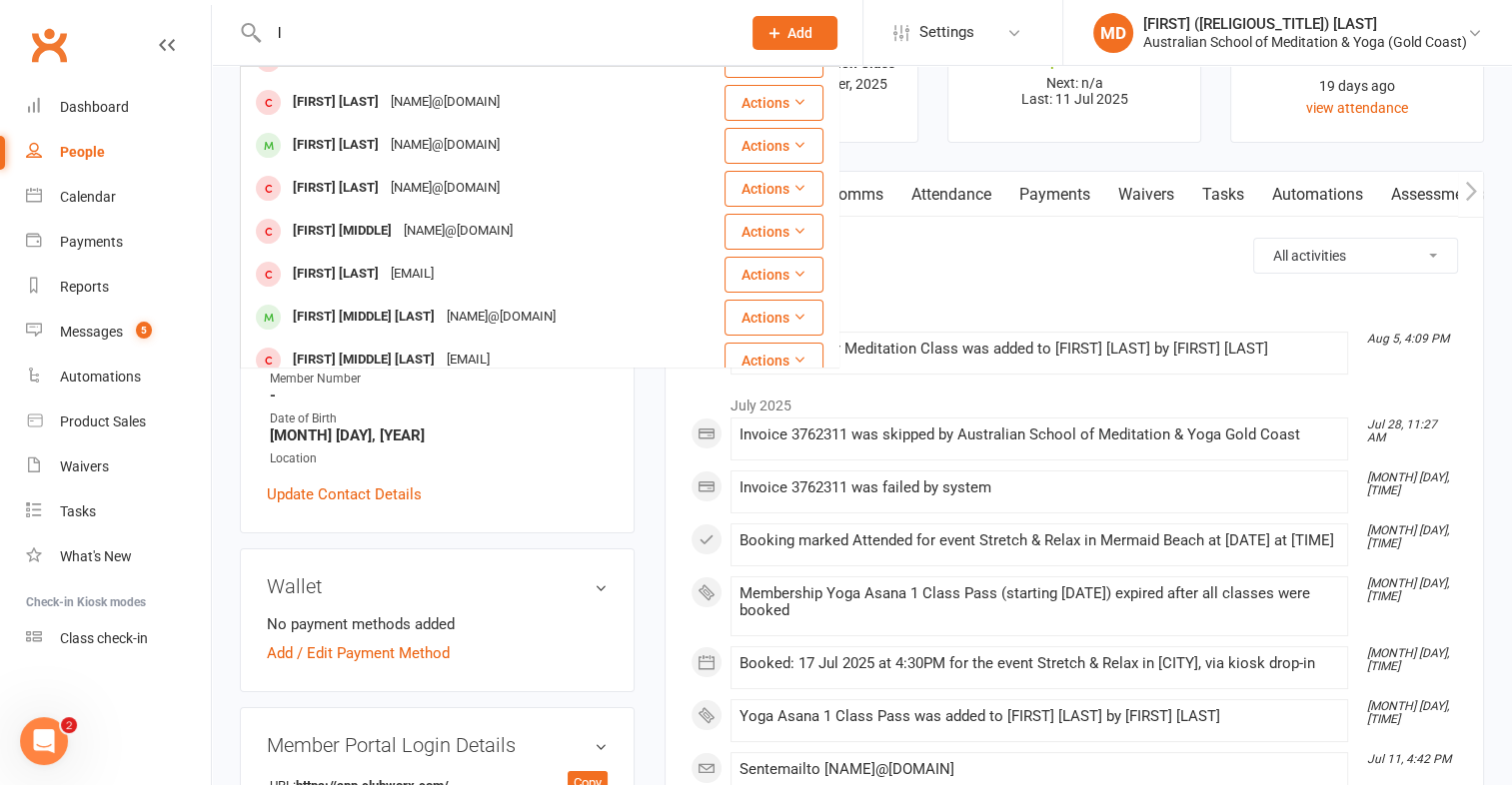 scroll, scrollTop: 0, scrollLeft: 0, axis: both 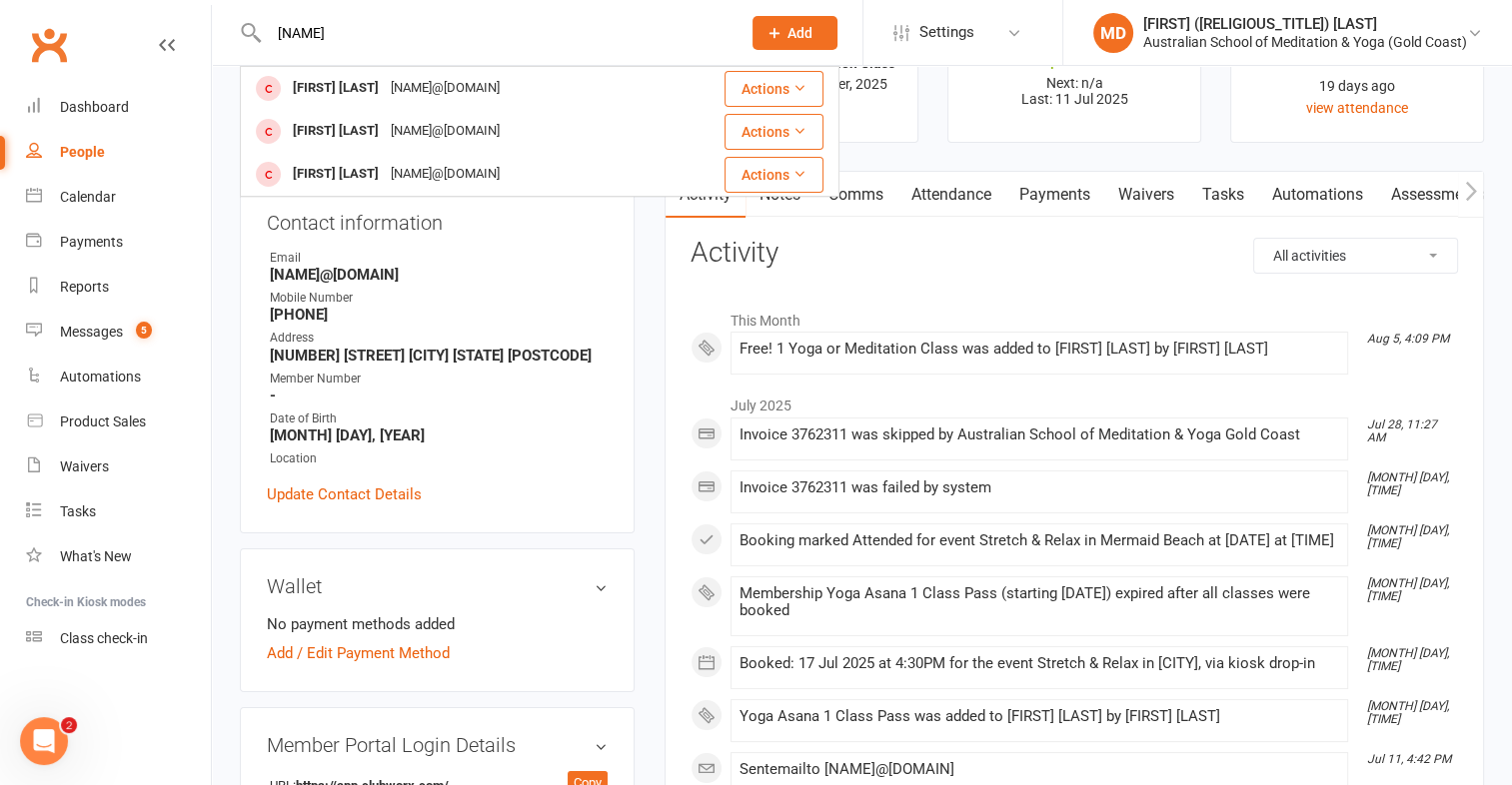 click on "[NAME]" at bounding box center (495, 33) 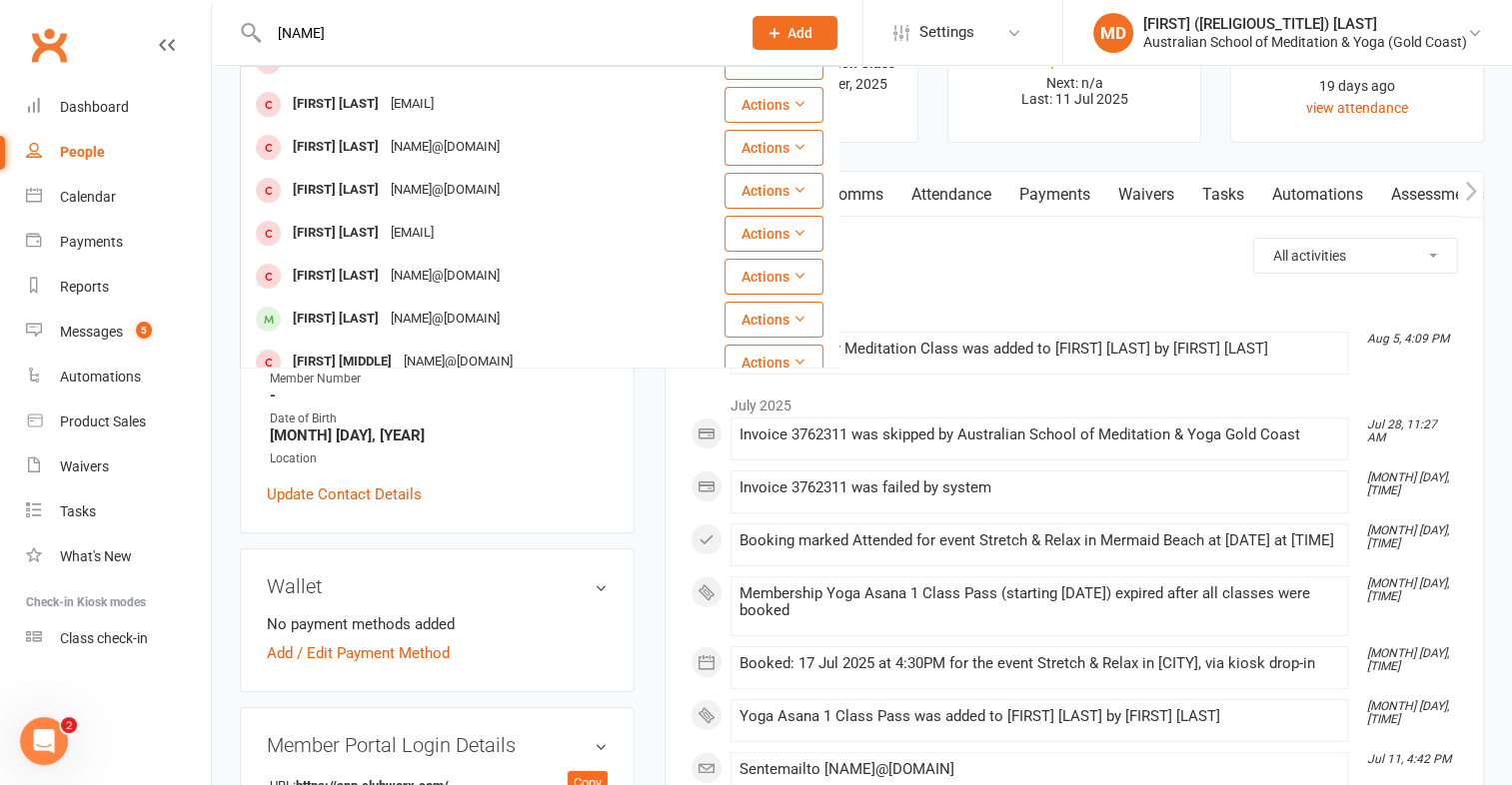scroll, scrollTop: 558, scrollLeft: 0, axis: vertical 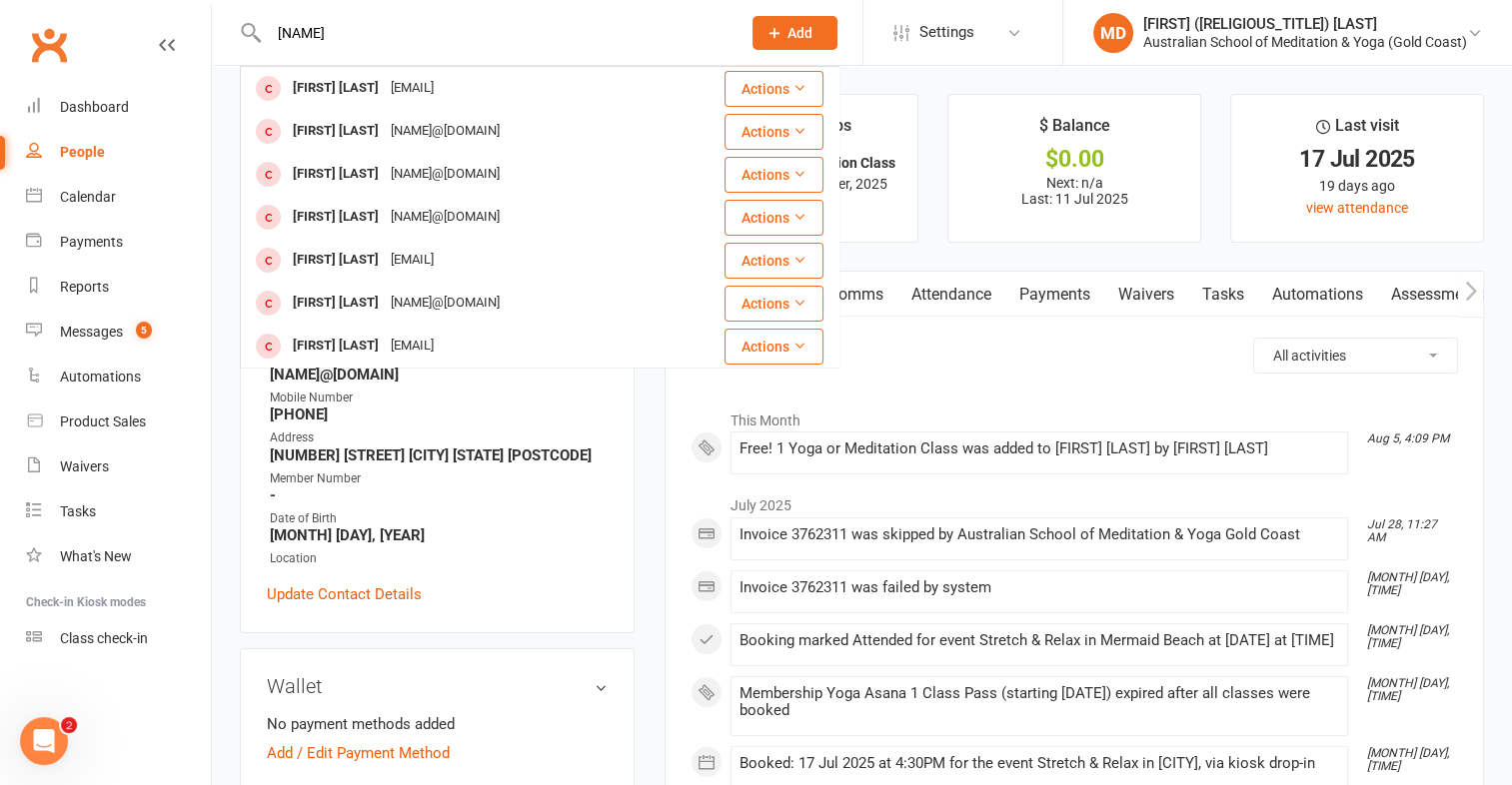 drag, startPoint x: 364, startPoint y: 45, endPoint x: 353, endPoint y: 49, distance: 11.7046999 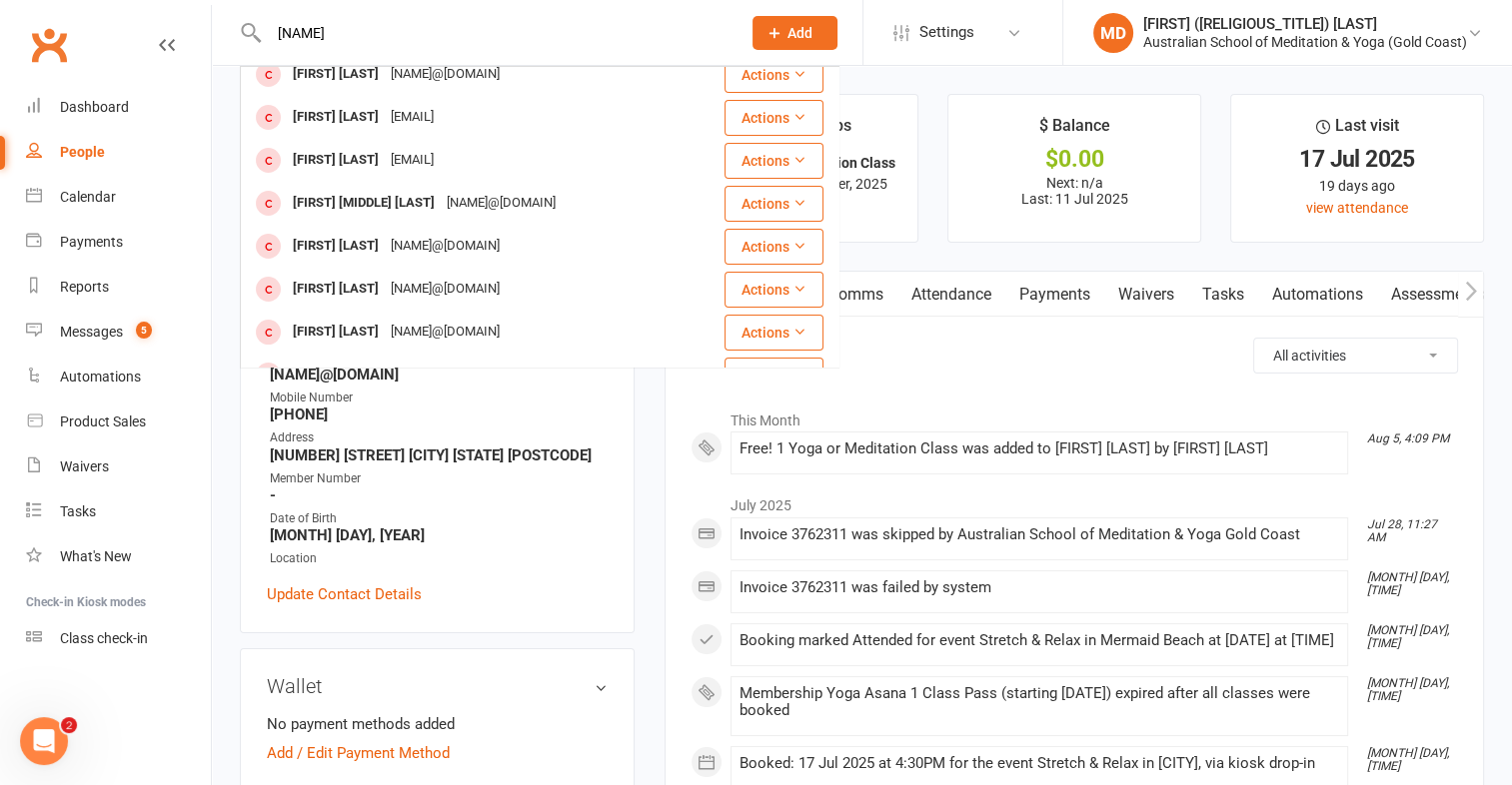 scroll, scrollTop: 0, scrollLeft: 0, axis: both 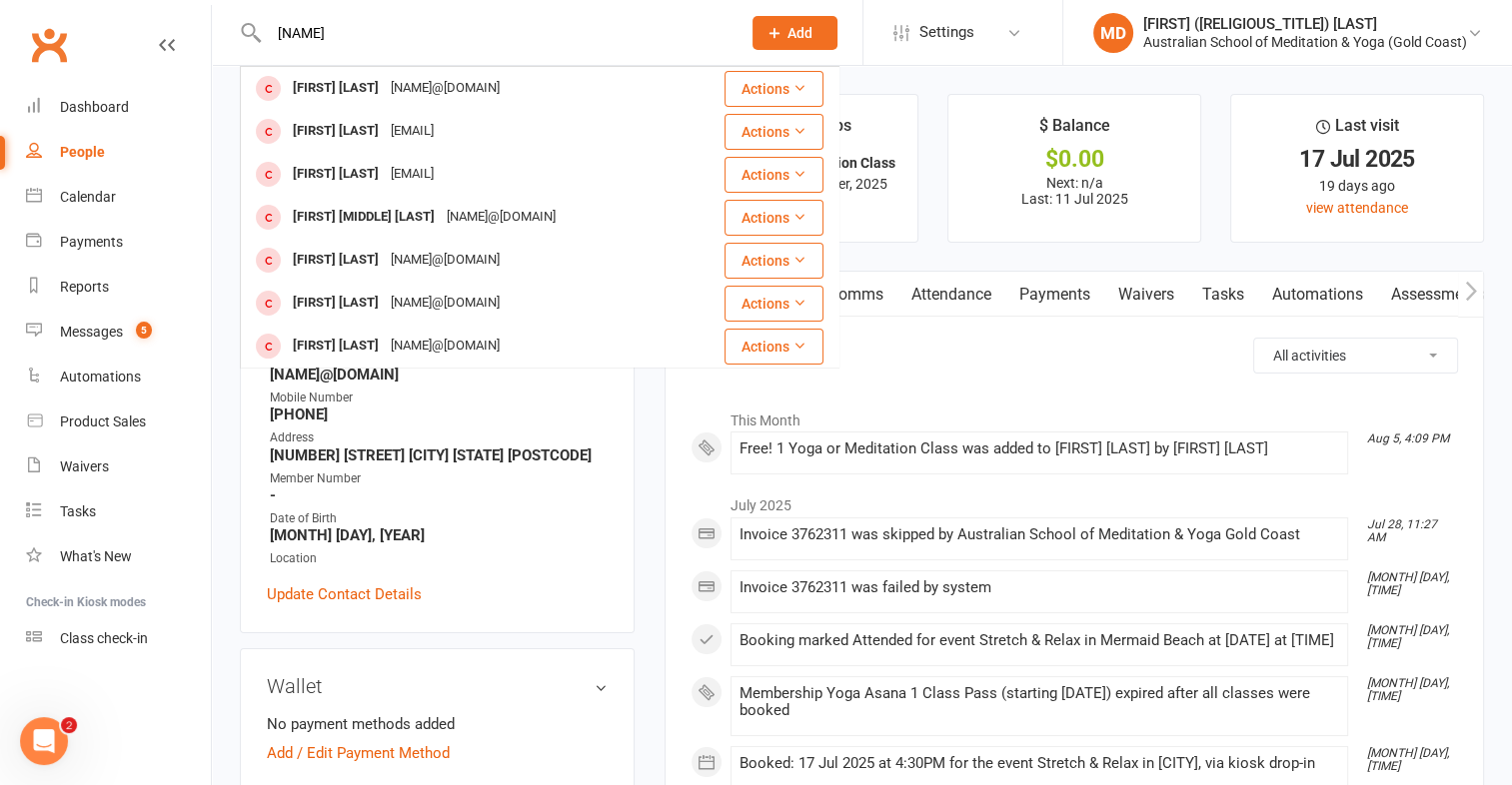 click on "[NAME]" at bounding box center (495, 33) 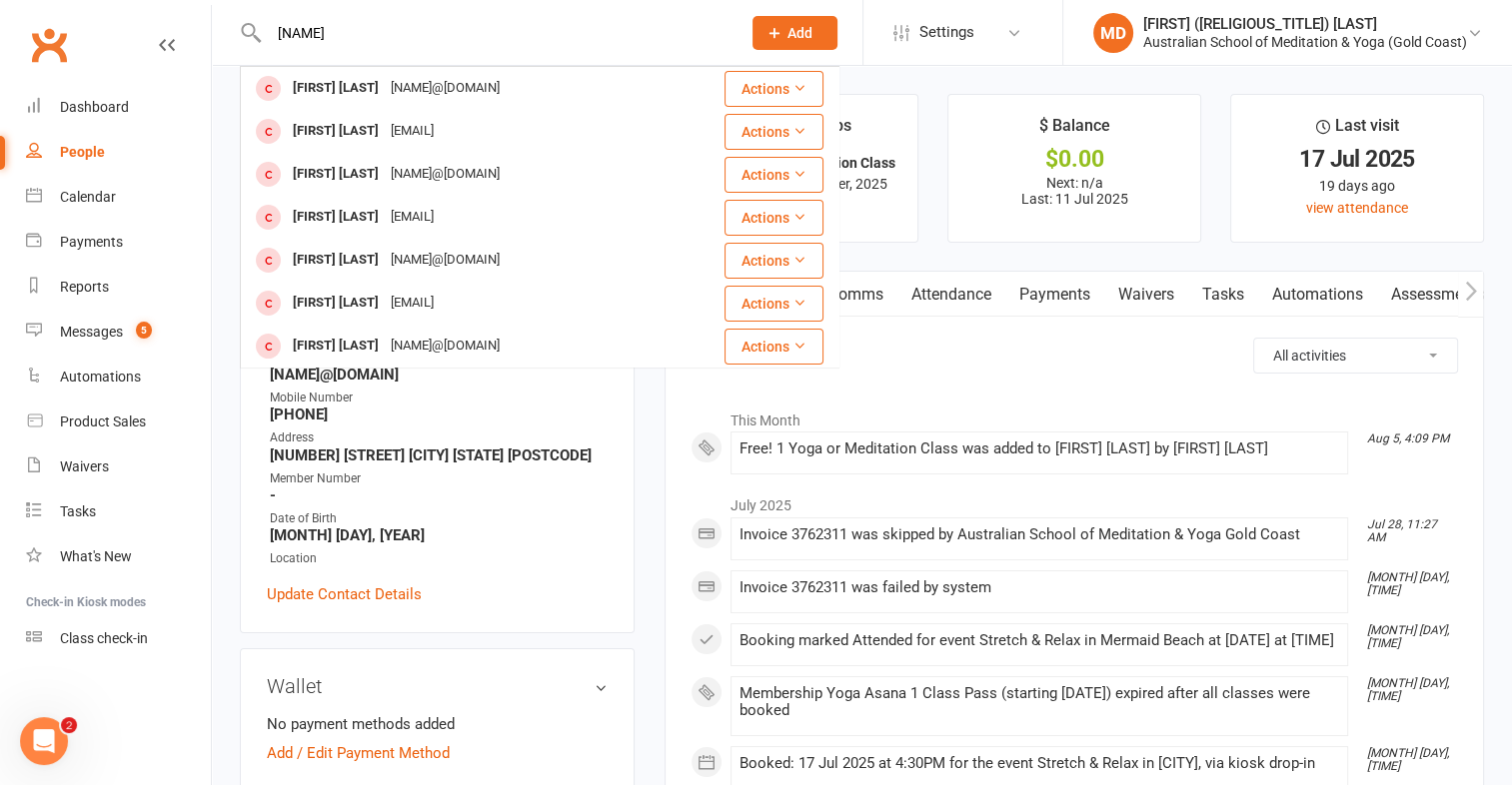 click on "[NAME]" at bounding box center (495, 33) 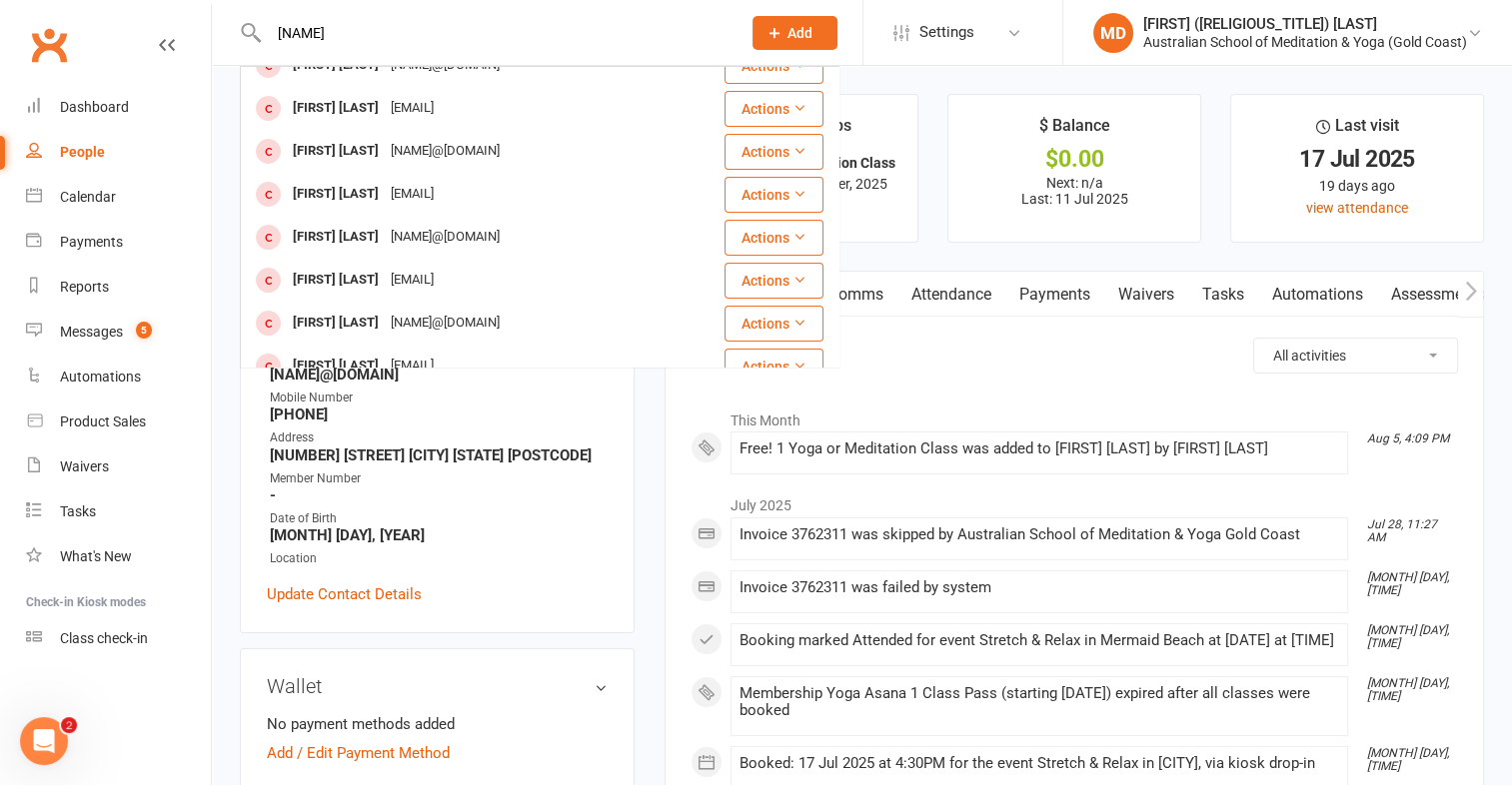 scroll, scrollTop: 0, scrollLeft: 0, axis: both 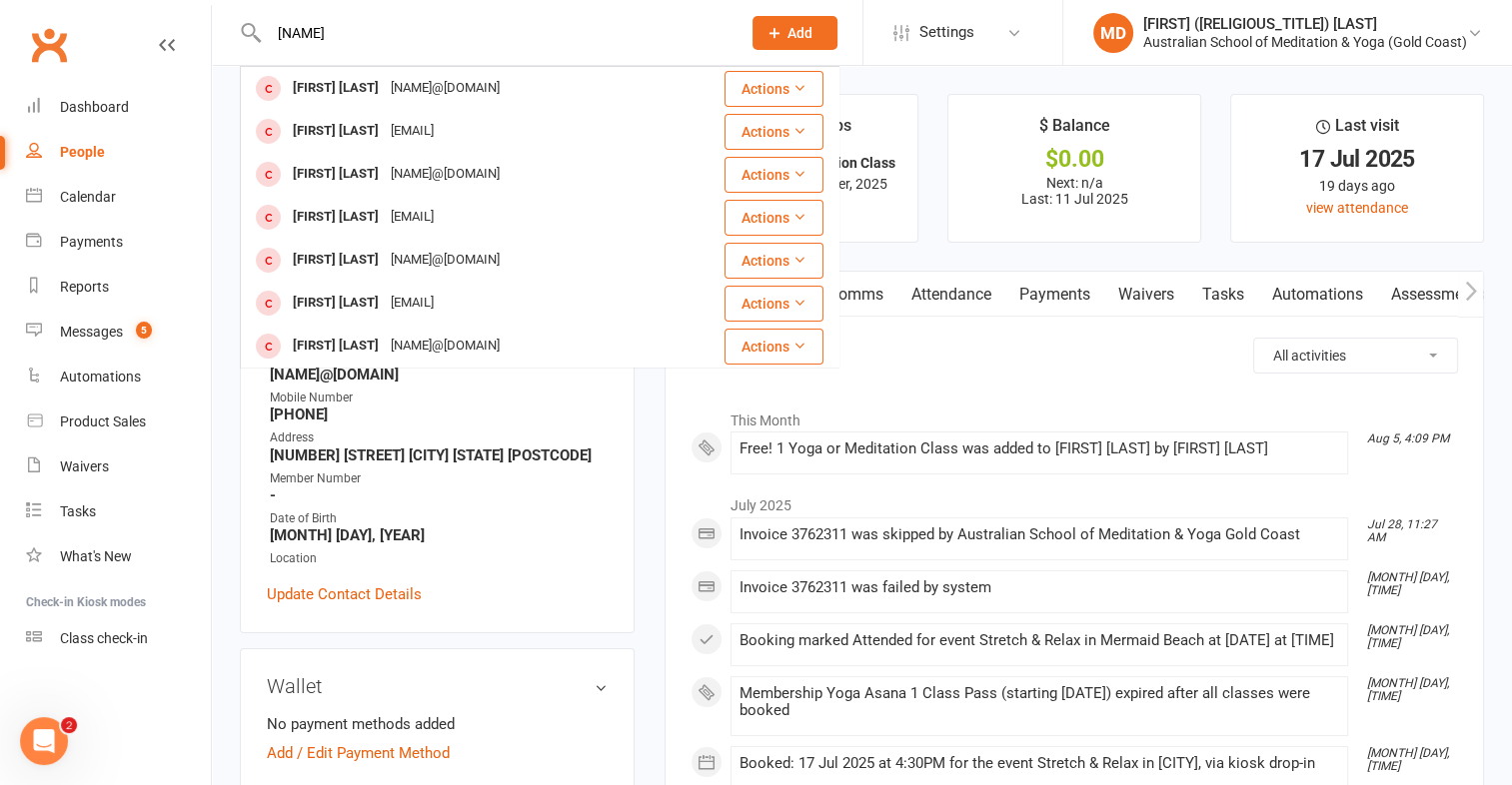 drag, startPoint x: 347, startPoint y: 38, endPoint x: 268, endPoint y: 17, distance: 81.7435 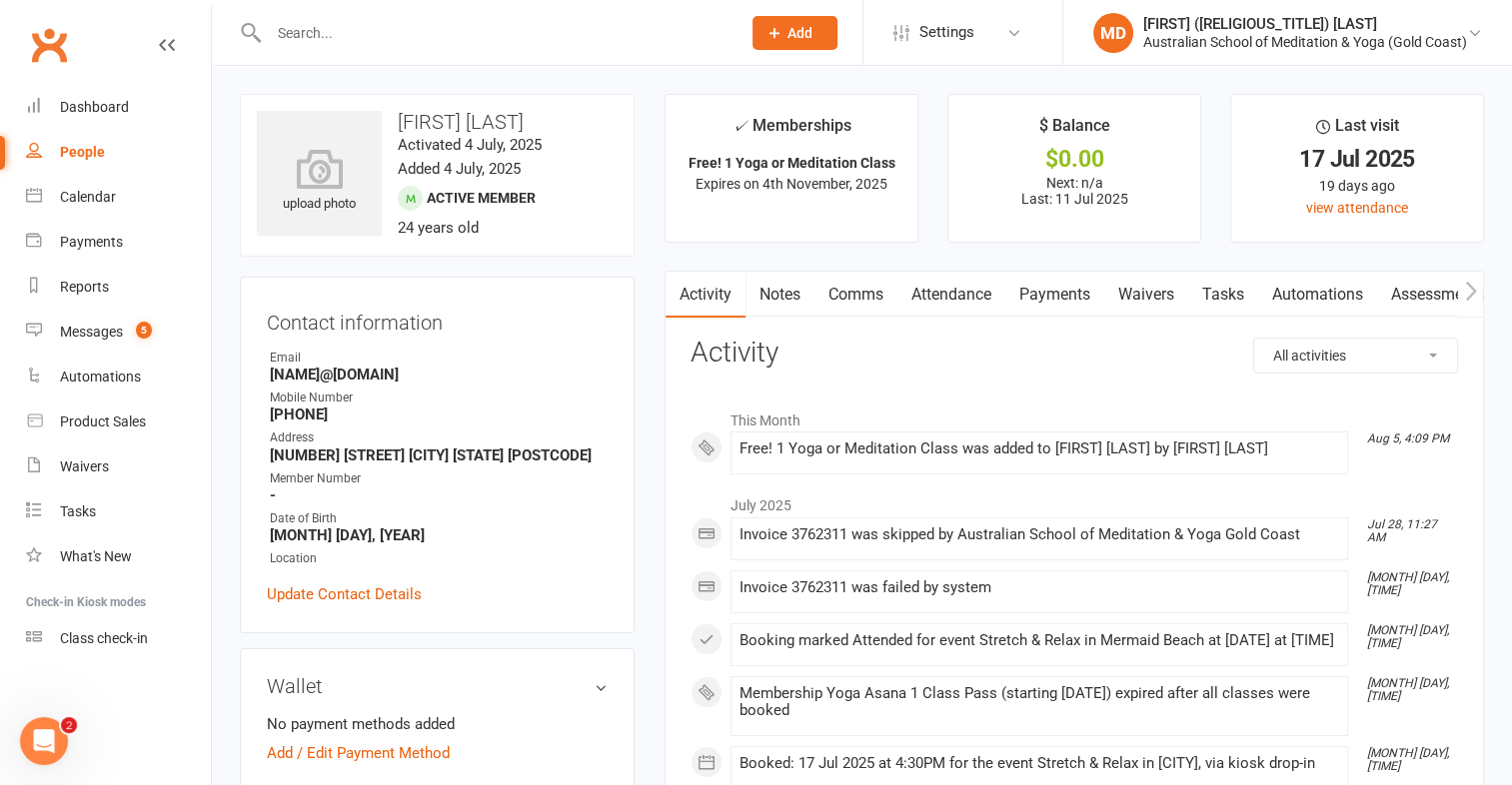 click at bounding box center (495, 33) 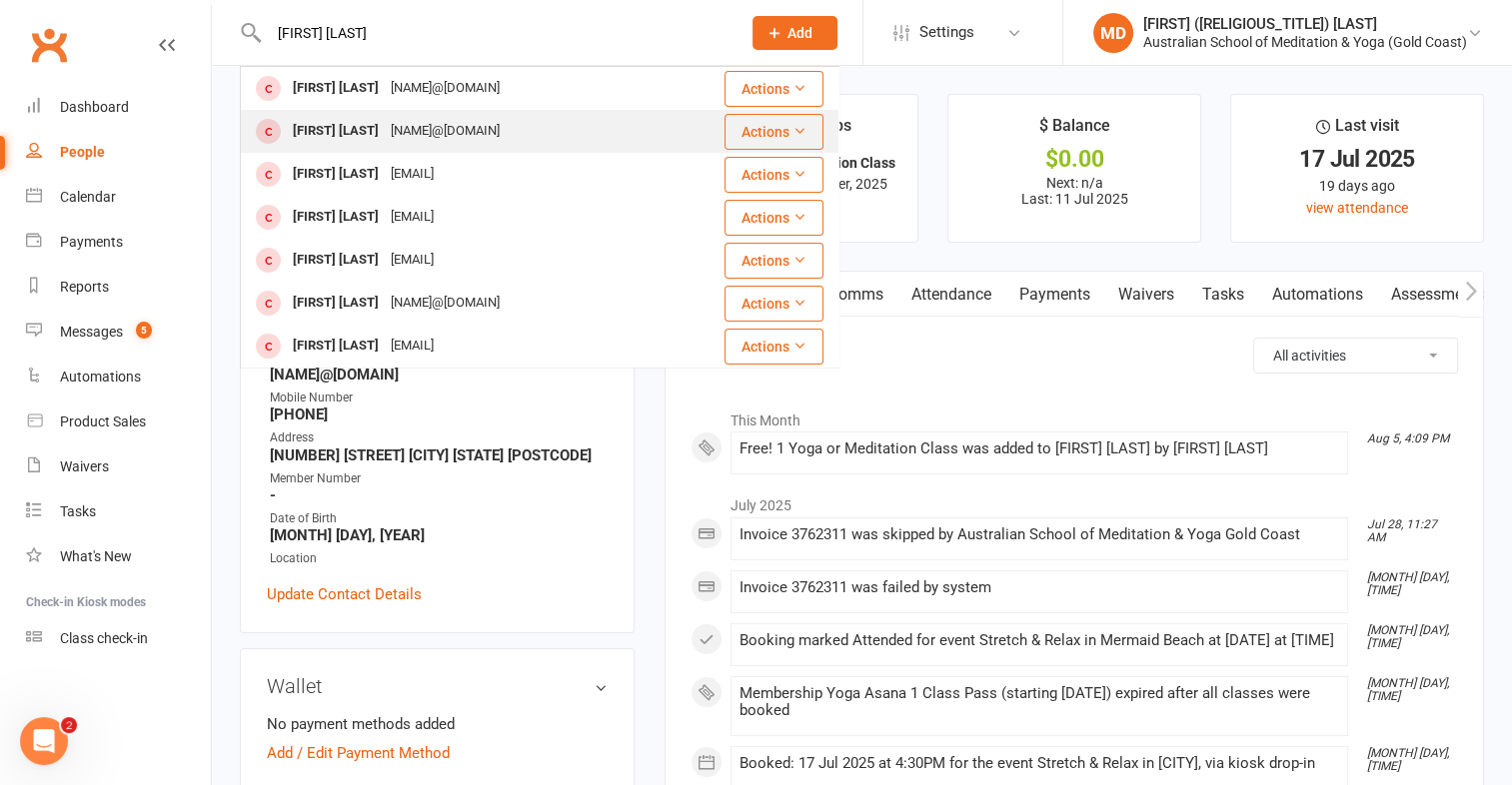 type on "[FIRST] [LAST]" 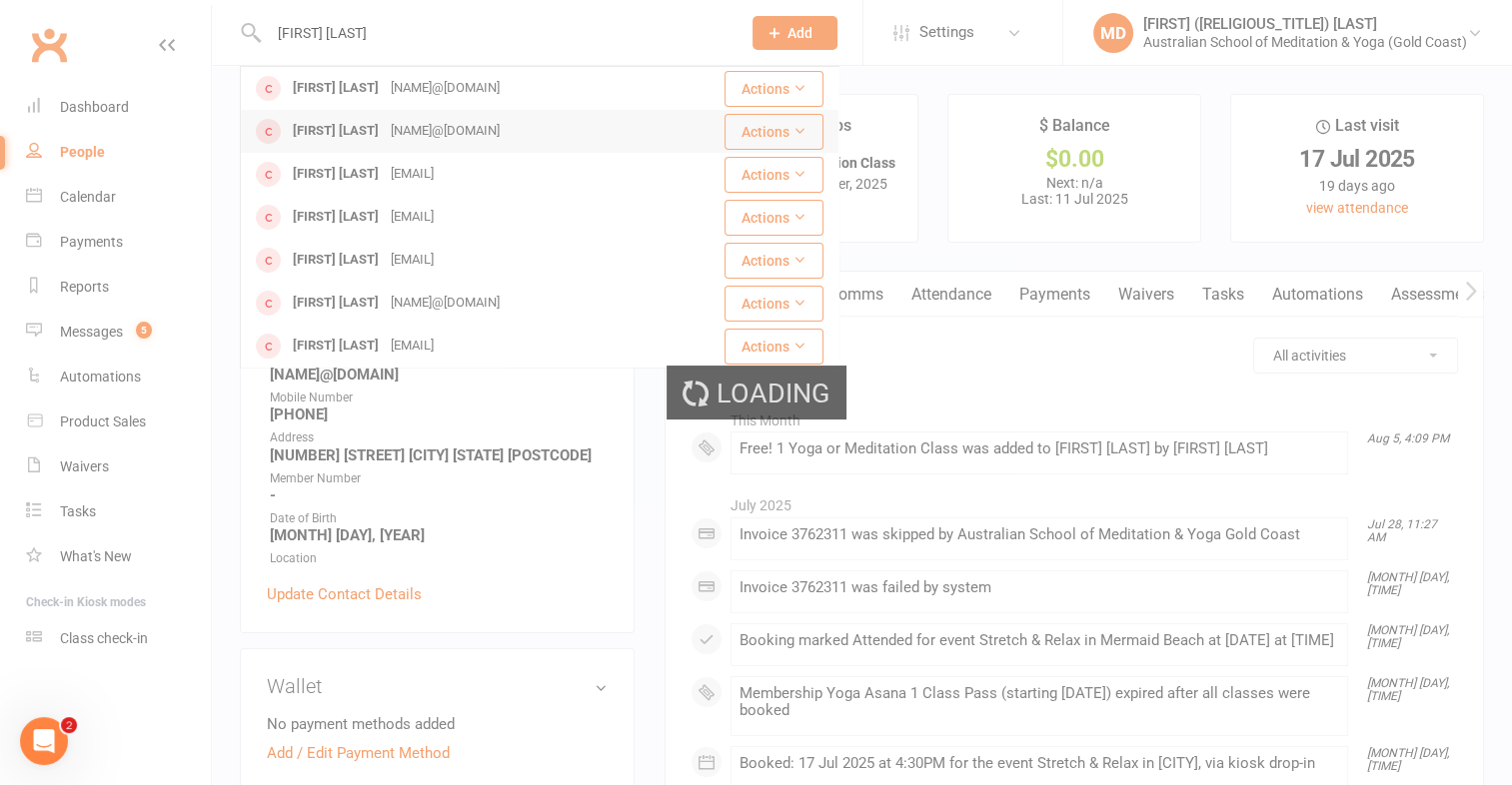 type 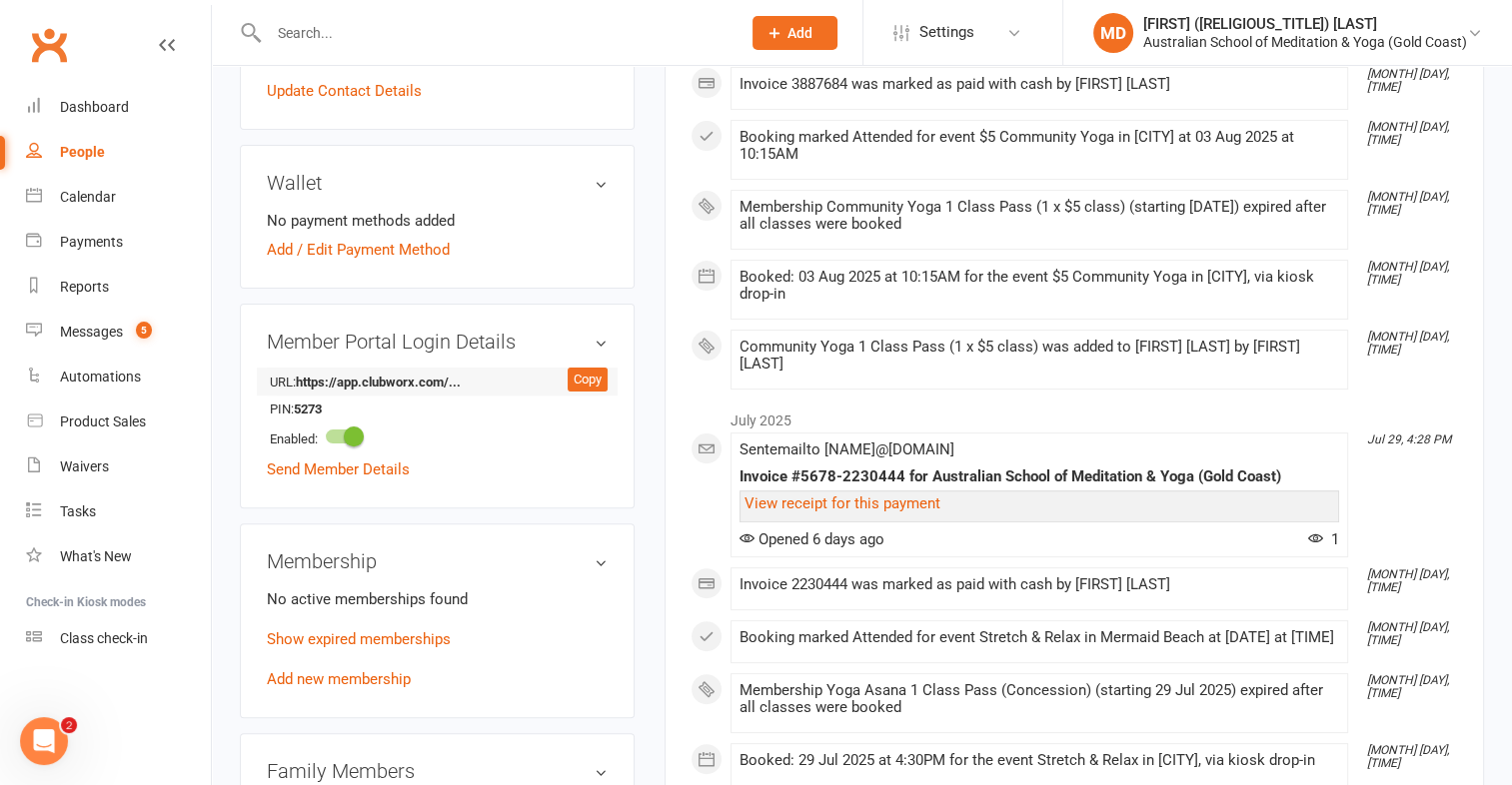 scroll, scrollTop: 599, scrollLeft: 0, axis: vertical 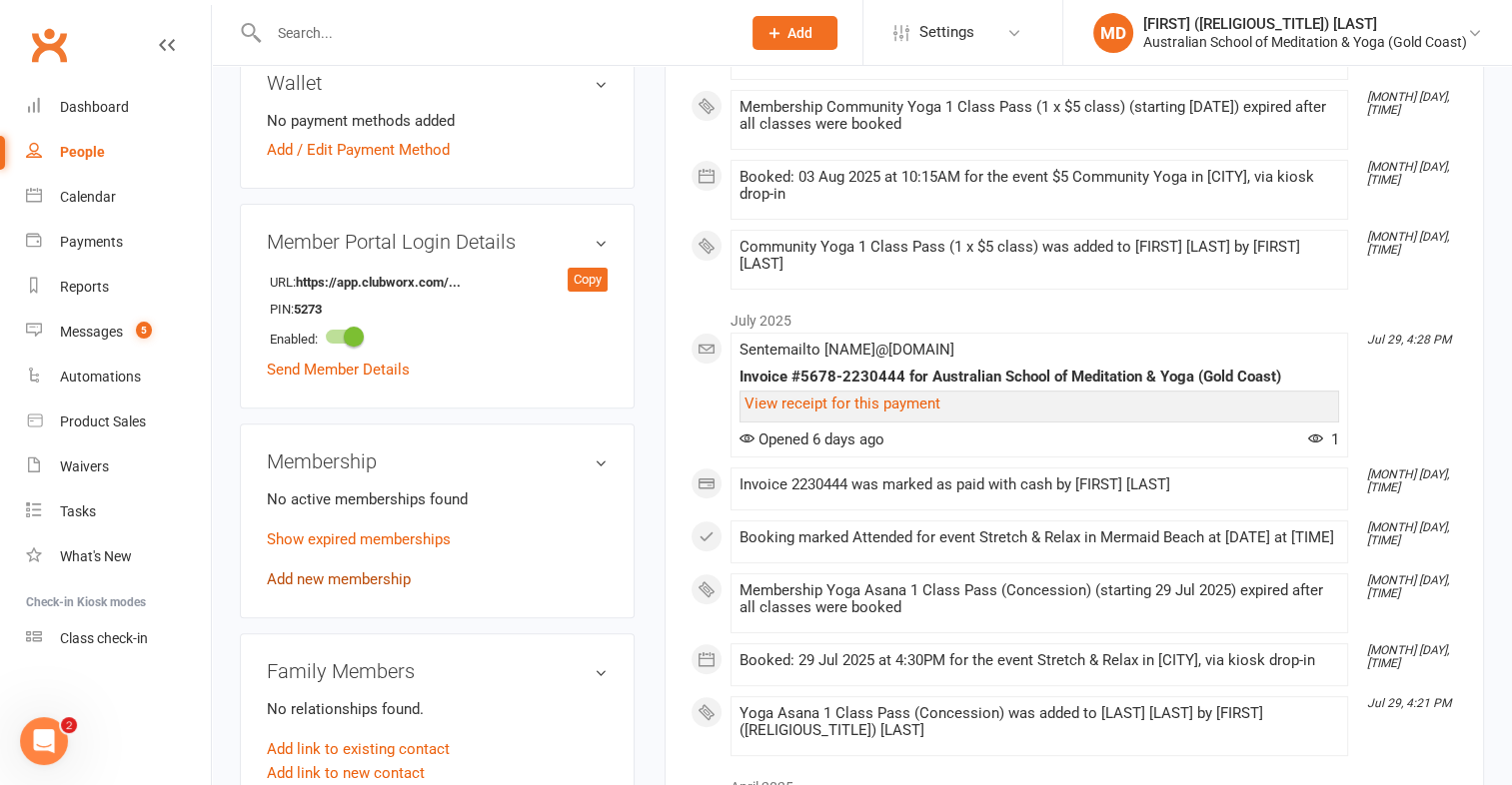 click on "Add new membership" at bounding box center [339, 579] 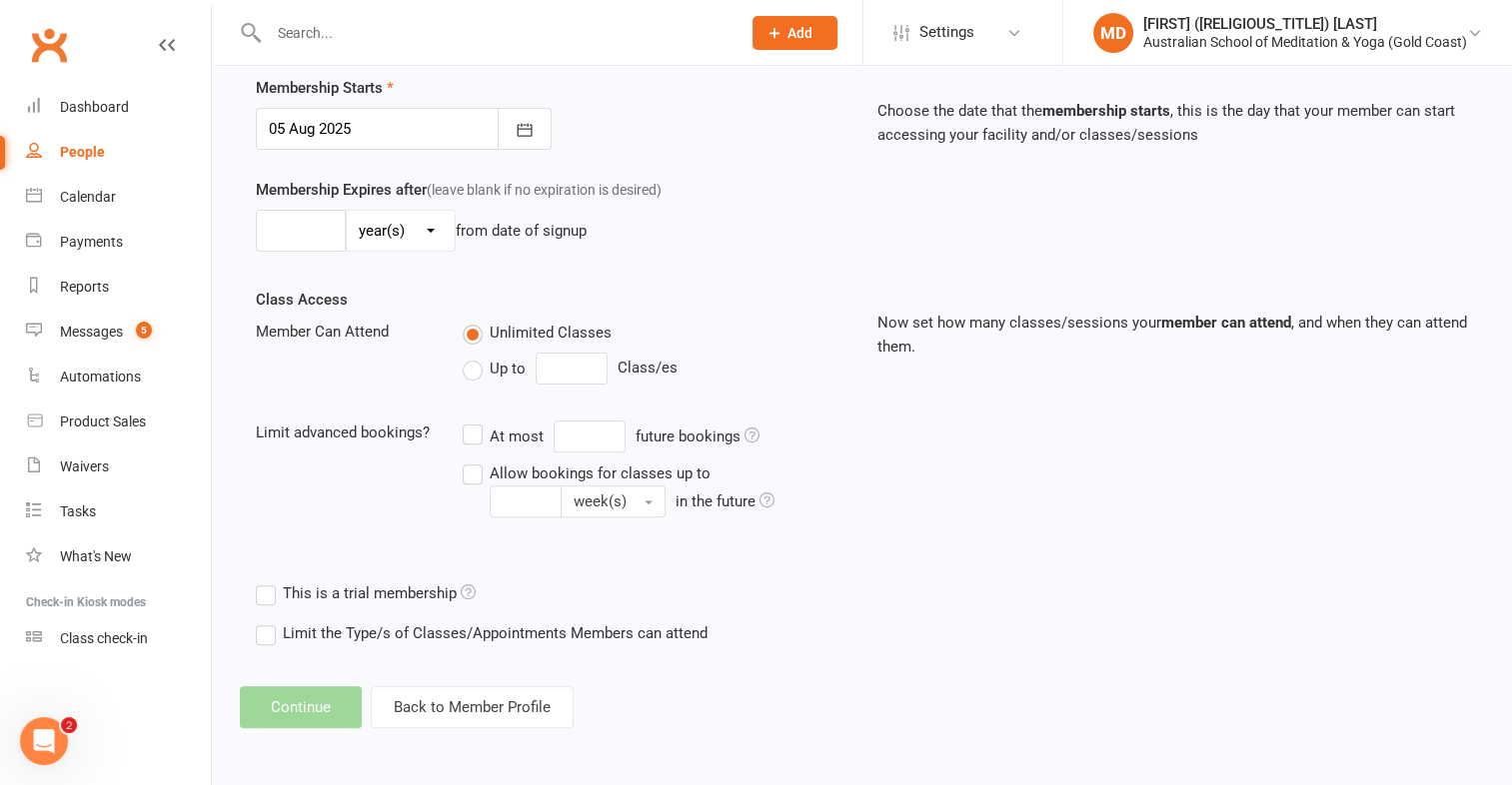 scroll, scrollTop: 0, scrollLeft: 0, axis: both 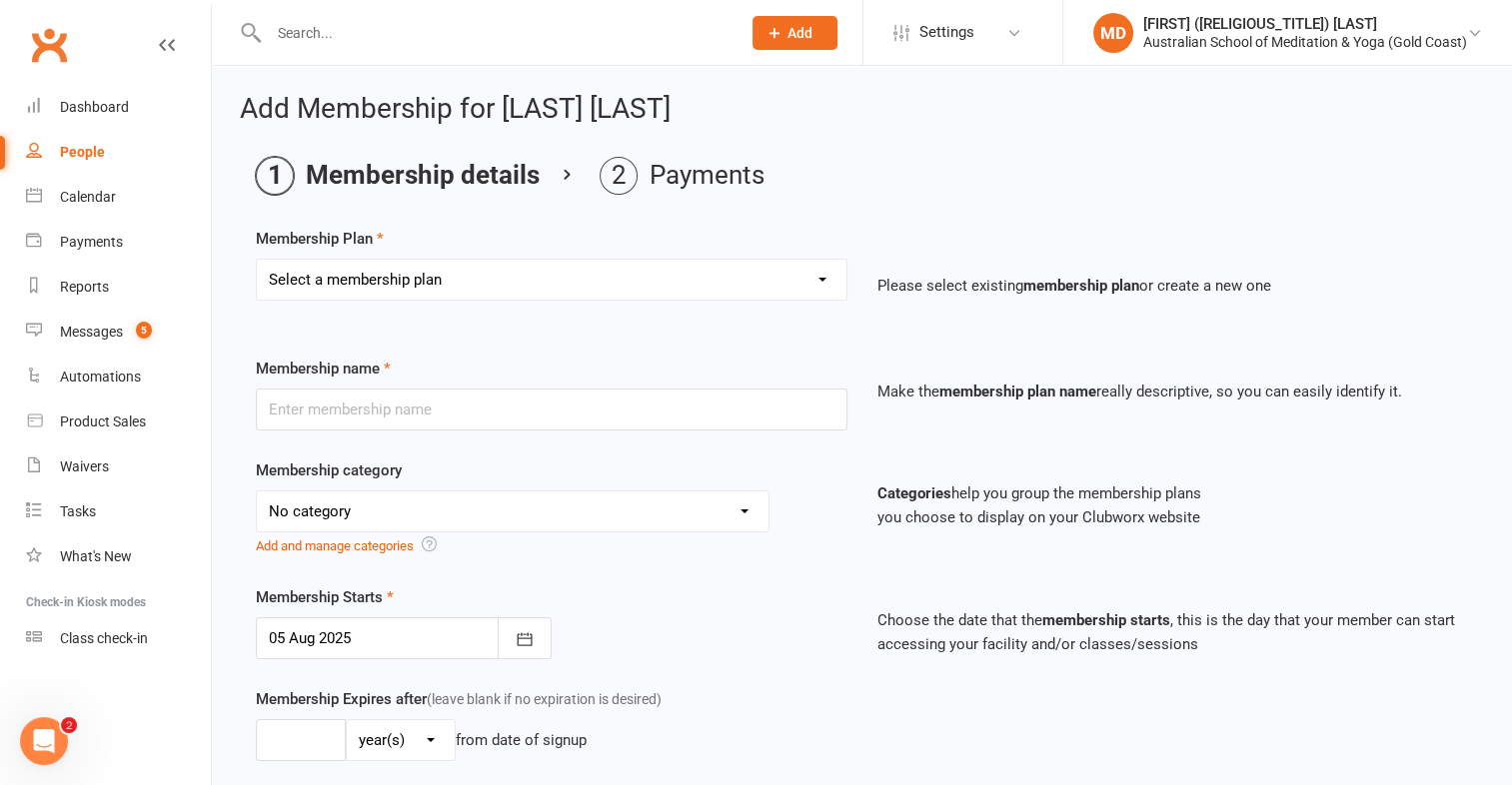 click on "Select a membership plan First Time Intro Offer (1 month Unlimited Meditation & Yoga) 1 Year Unlimited Membership - Weekly Recurring Payments Mindful Kids Meditation & Yoga Membership Mindful Kids Meditation & Yoga Membership (Concession) Yoga Asana 1 Class Pass Yoga Asana 1 Class Pass (Concession) Meditation 1 Class Pass [1 x $5] Community Yoga 1 Class Pass (1 x $5 class) CLASS PASS: 1 Yoga or Meditation Class Mindful Kids Meditation & Yoga 1 Class Pass Mindful Kids Meditation & Yoga 1 Class Pass (Concession/More Than One) Mindful Parents 1 Class Pass (For Tues Stretch & Relax) Labrador/Nerang Yoga 5 Class Pass Labrador/Nerang Yoga 10 Class Pass Teachers/Complimentary (MANAGEMENT USE ONLY) FIRST RESPONDERS 3 Month Pass Workshop 1 Month Membership (MANAGEMENT USE ONLY) Free! 1 Yoga or Meditation Class 12 Yoga Asana Class Pass 6 Yoga Asana Class Pass 7 Day Holiday Membership 6 Month Unlimited Membership - Weekly Recurring Payments 20 Yoga Asana Class Pass 12 Yoga Asana Class Pass (Concession)" at bounding box center (552, 280) 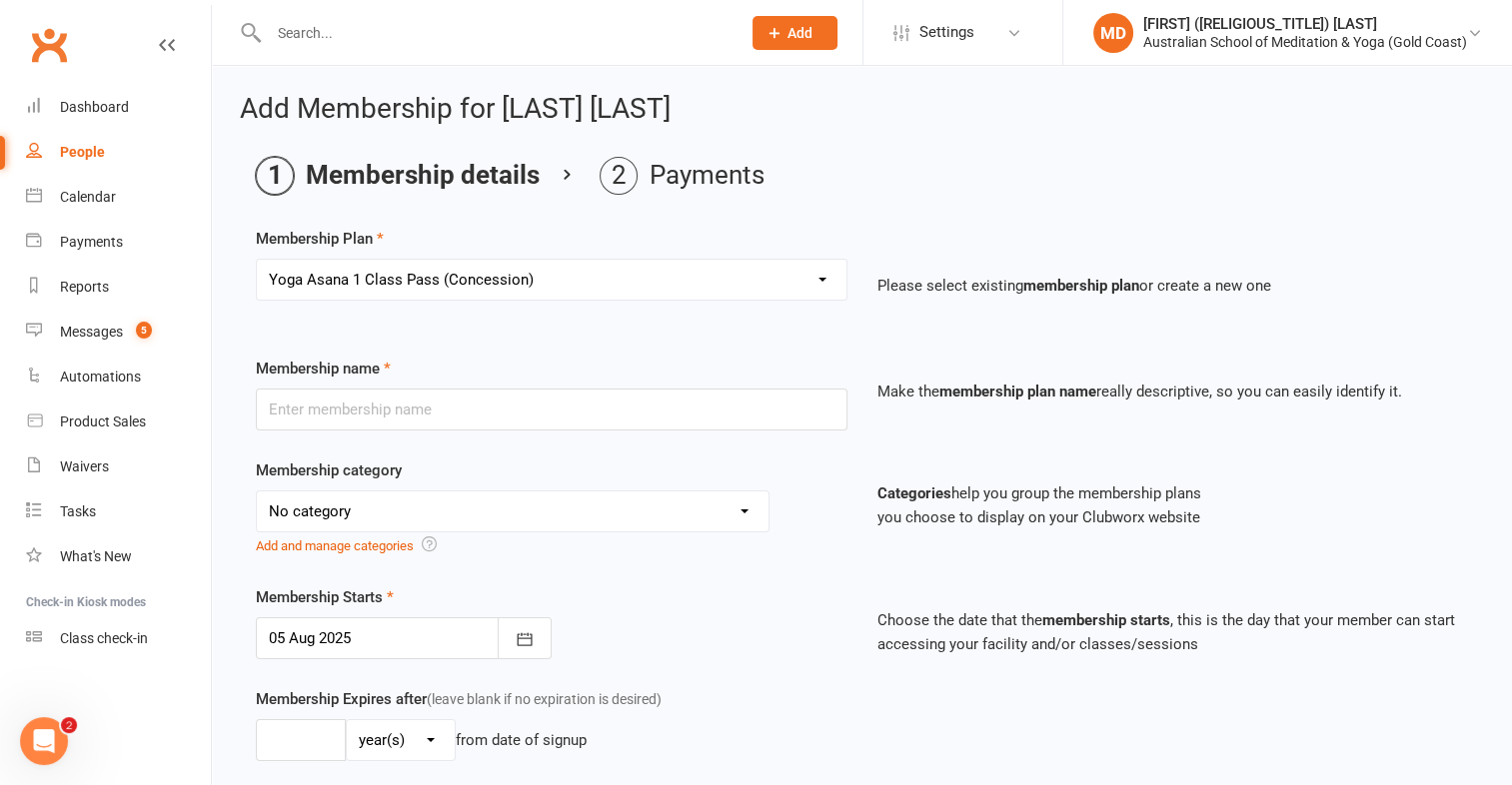 click on "Select a membership plan First Time Intro Offer (1 month Unlimited Meditation & Yoga) 1 Year Unlimited Membership - Weekly Recurring Payments Mindful Kids Meditation & Yoga Membership Mindful Kids Meditation & Yoga Membership (Concession) Yoga Asana 1 Class Pass Yoga Asana 1 Class Pass (Concession) Meditation 1 Class Pass [1 x $5] Community Yoga 1 Class Pass (1 x $5 class) CLASS PASS: 1 Yoga or Meditation Class Mindful Kids Meditation & Yoga 1 Class Pass Mindful Kids Meditation & Yoga 1 Class Pass (Concession/More Than One) Mindful Parents 1 Class Pass (For Tues Stretch & Relax) Labrador/Nerang Yoga 5 Class Pass Labrador/Nerang Yoga 10 Class Pass Teachers/Complimentary (MANAGEMENT USE ONLY) FIRST RESPONDERS 3 Month Pass Workshop 1 Month Membership (MANAGEMENT USE ONLY) Free! 1 Yoga or Meditation Class 12 Yoga Asana Class Pass 6 Yoga Asana Class Pass 7 Day Holiday Membership 6 Month Unlimited Membership - Weekly Recurring Payments 20 Yoga Asana Class Pass 12 Yoga Asana Class Pass (Concession)" at bounding box center (552, 280) 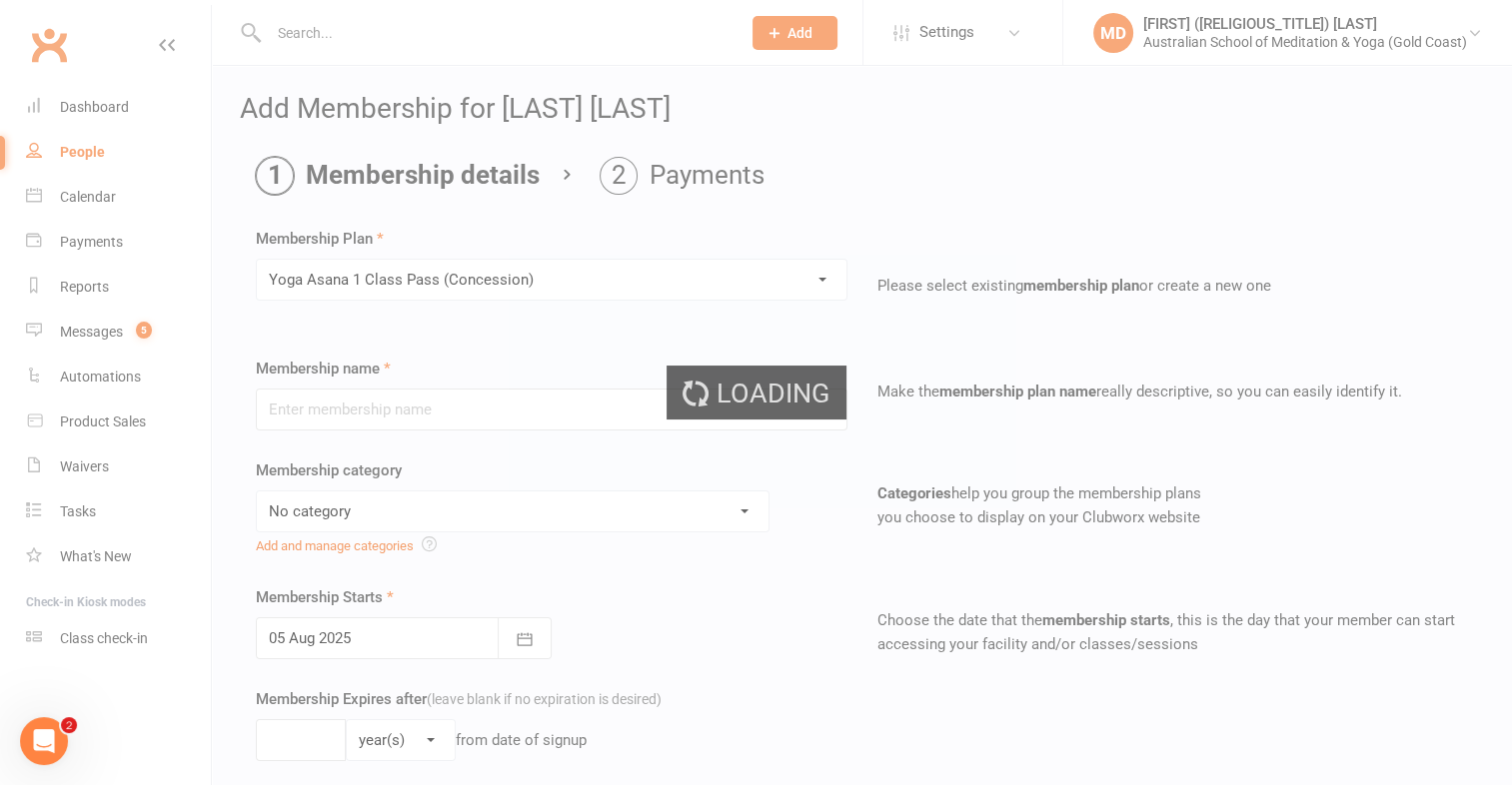 type on "Yoga Asana 1 Class Pass (Concession)" 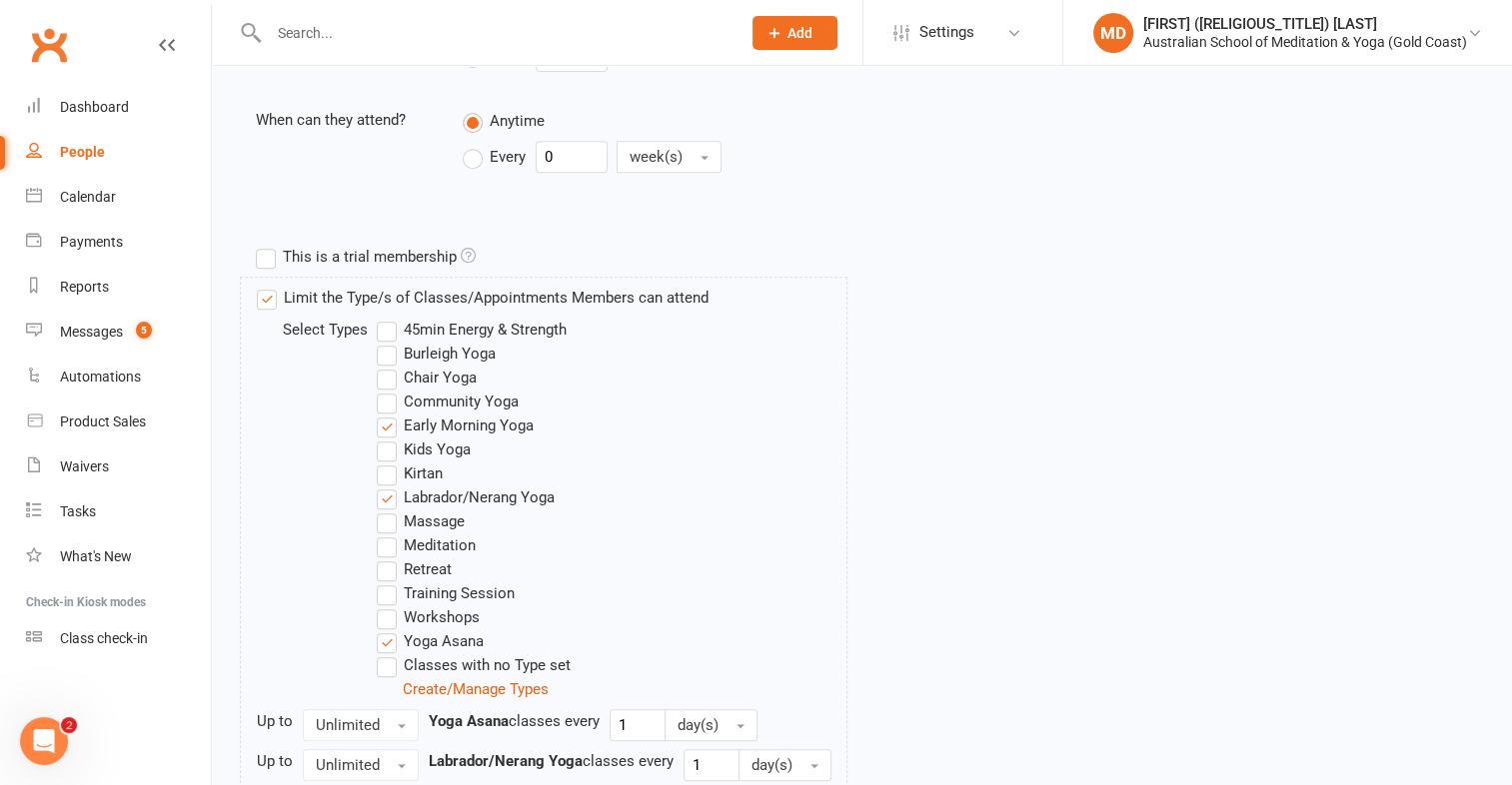 scroll, scrollTop: 1019, scrollLeft: 0, axis: vertical 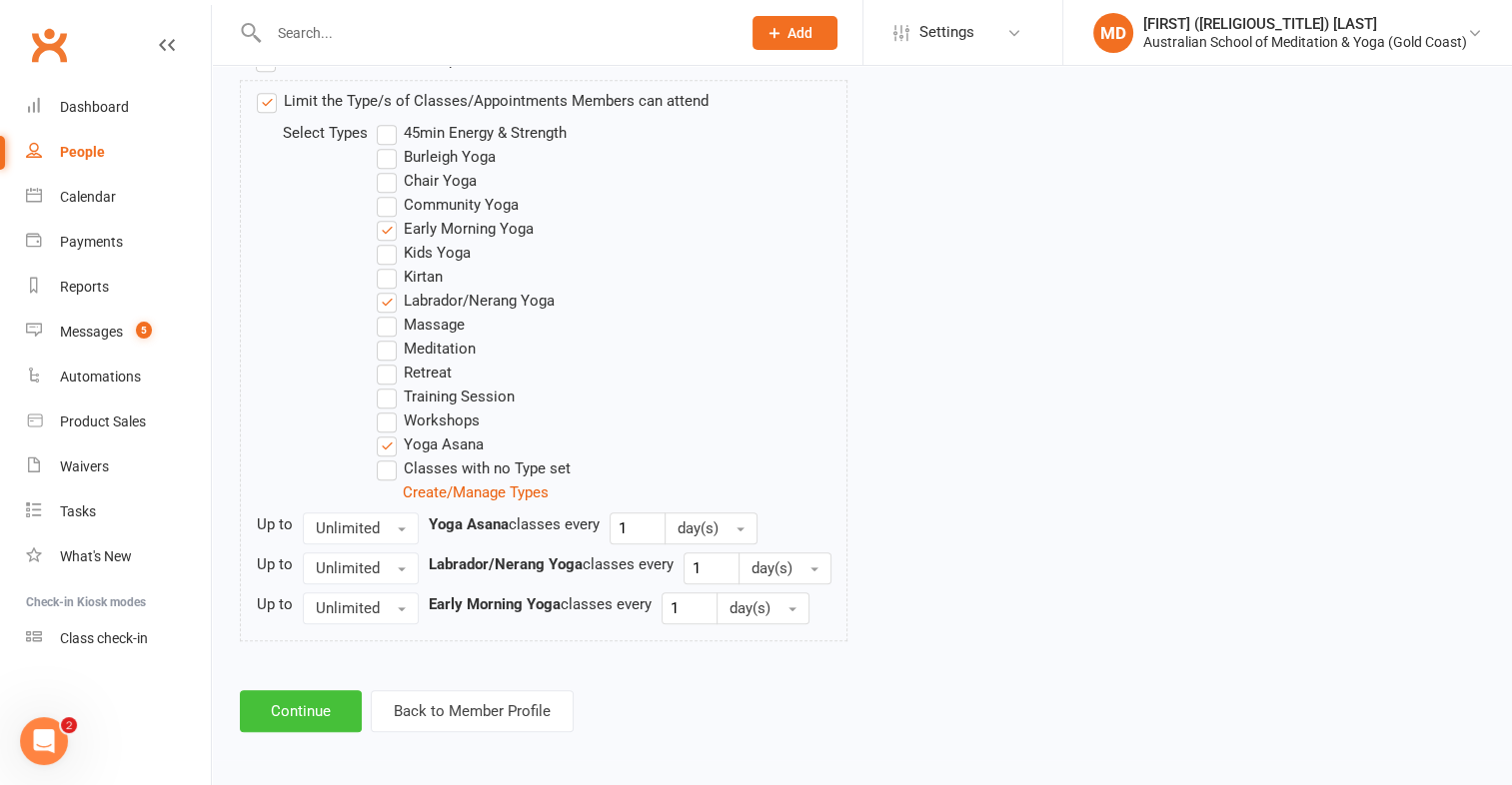 click on "Continue" at bounding box center [301, 711] 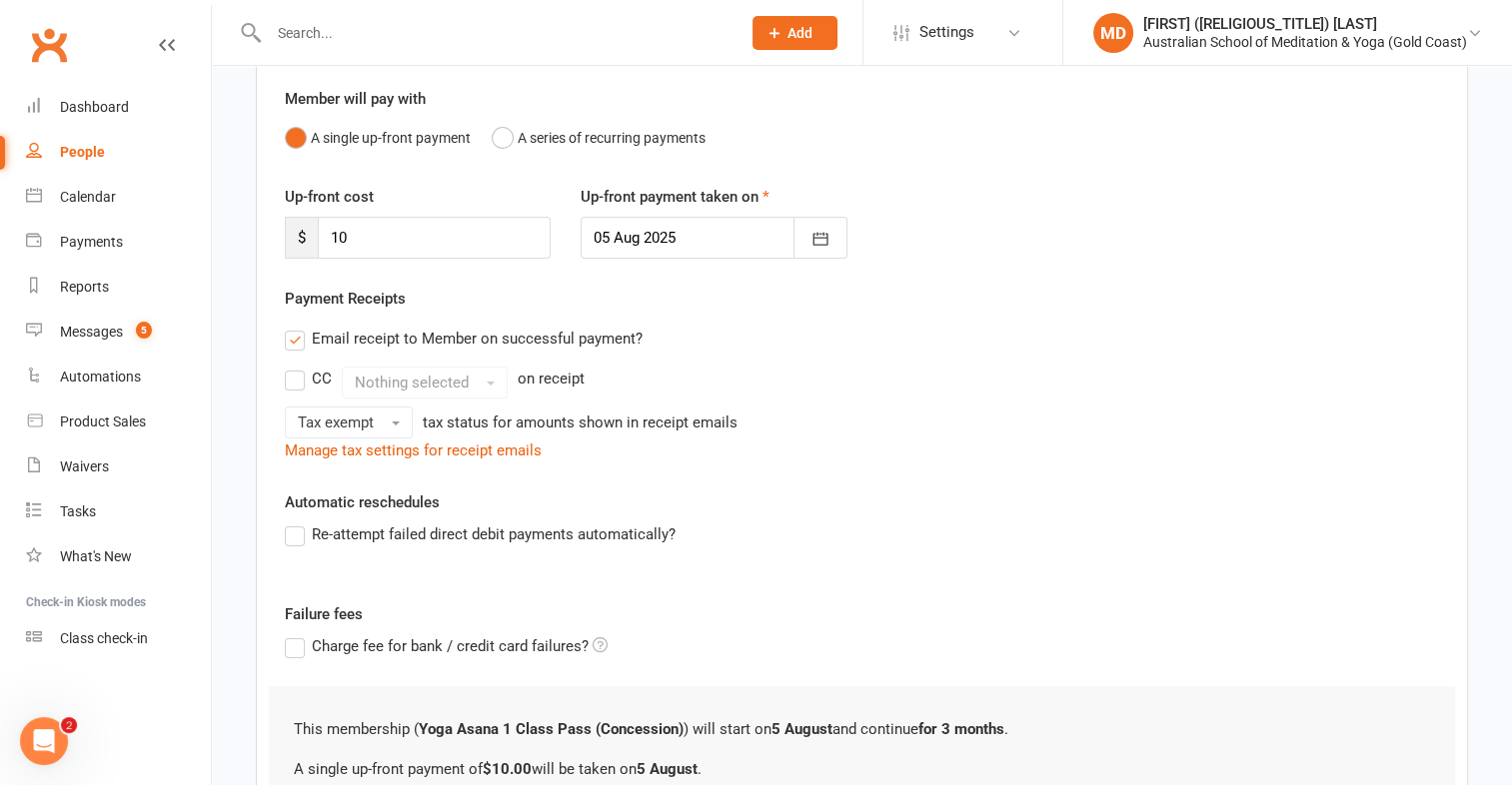 scroll, scrollTop: 380, scrollLeft: 0, axis: vertical 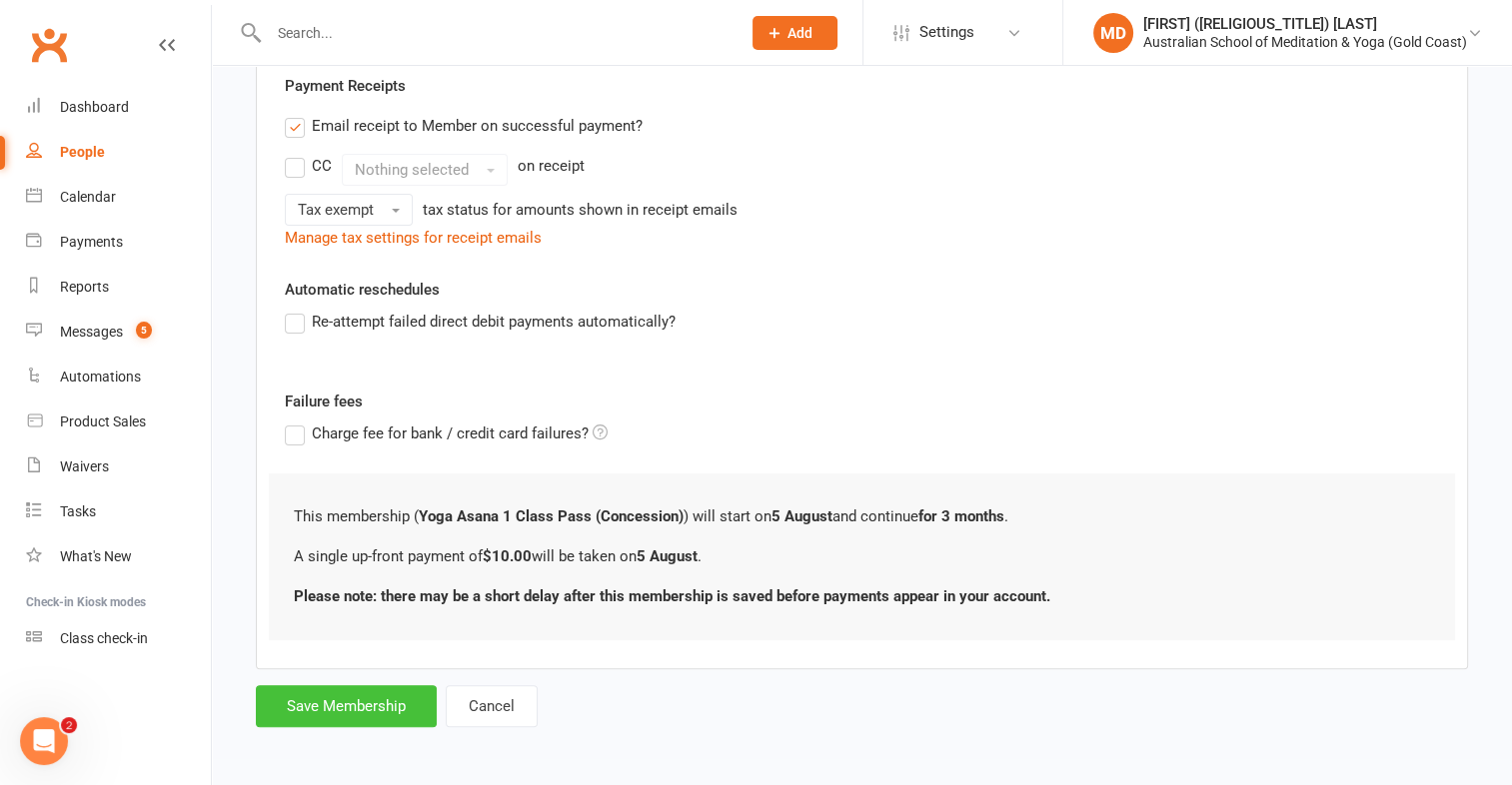 click on "Save Membership" at bounding box center (346, 706) 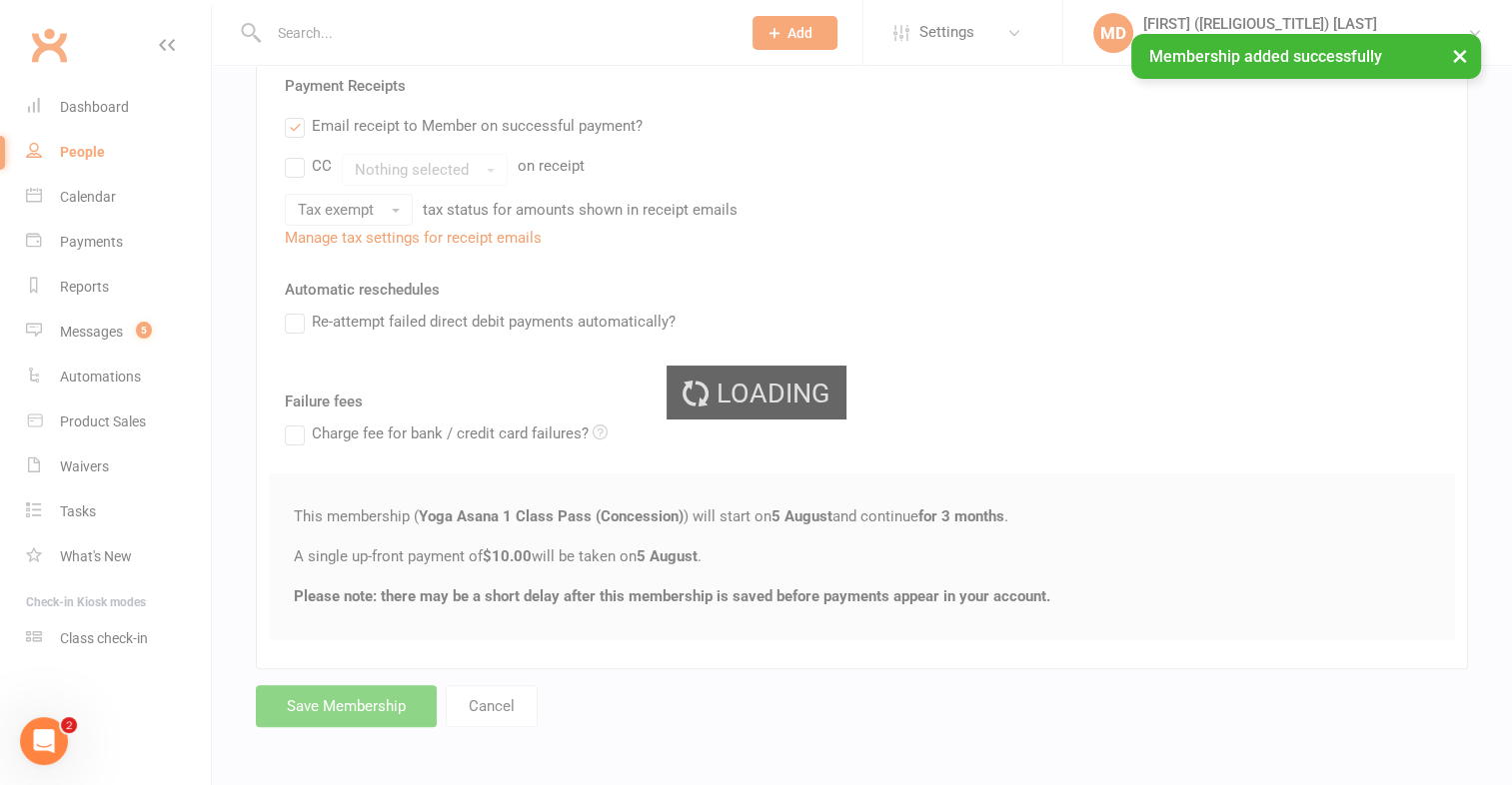 scroll, scrollTop: 0, scrollLeft: 0, axis: both 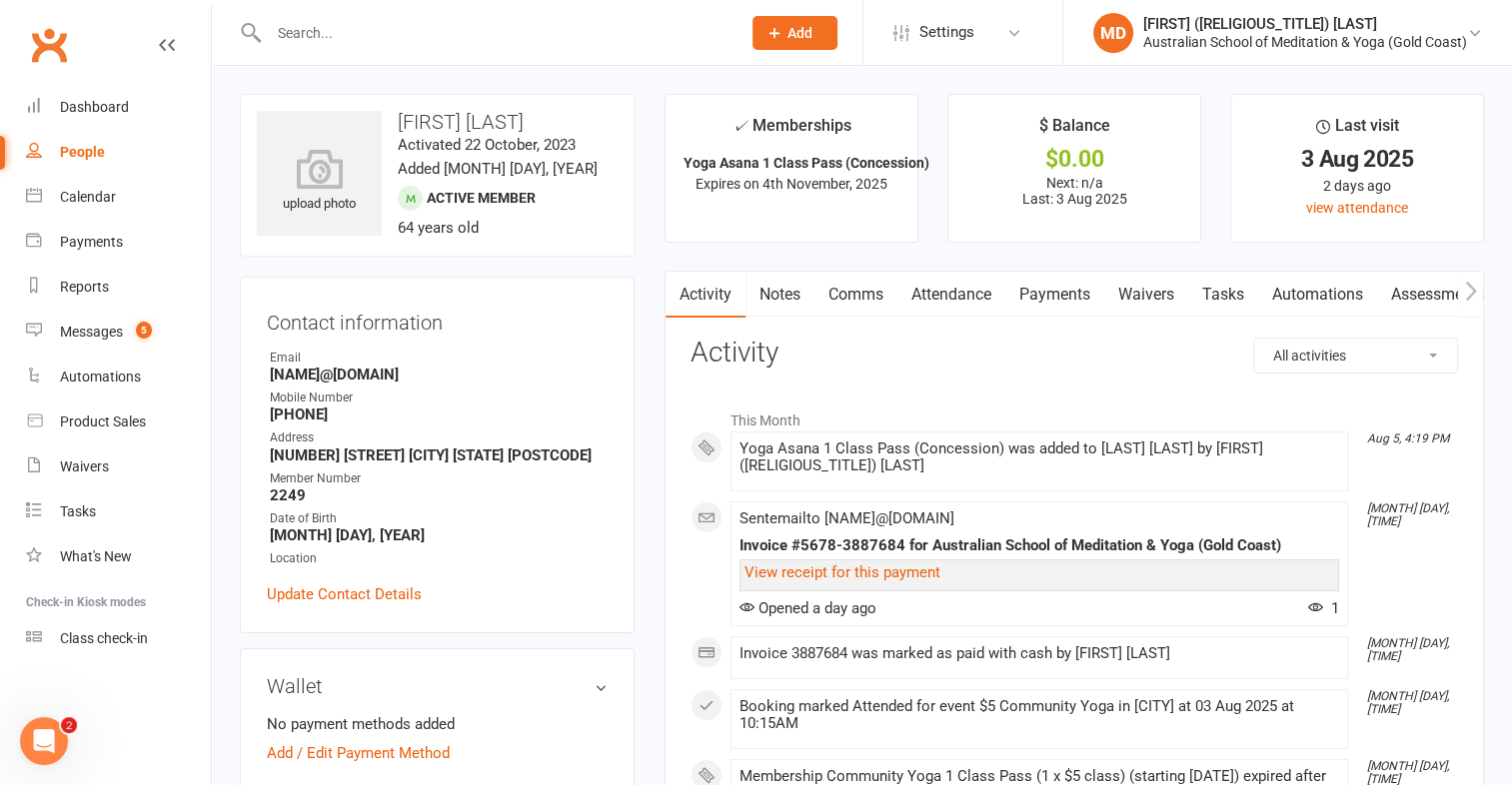 click on "Payments" at bounding box center (1054, 295) 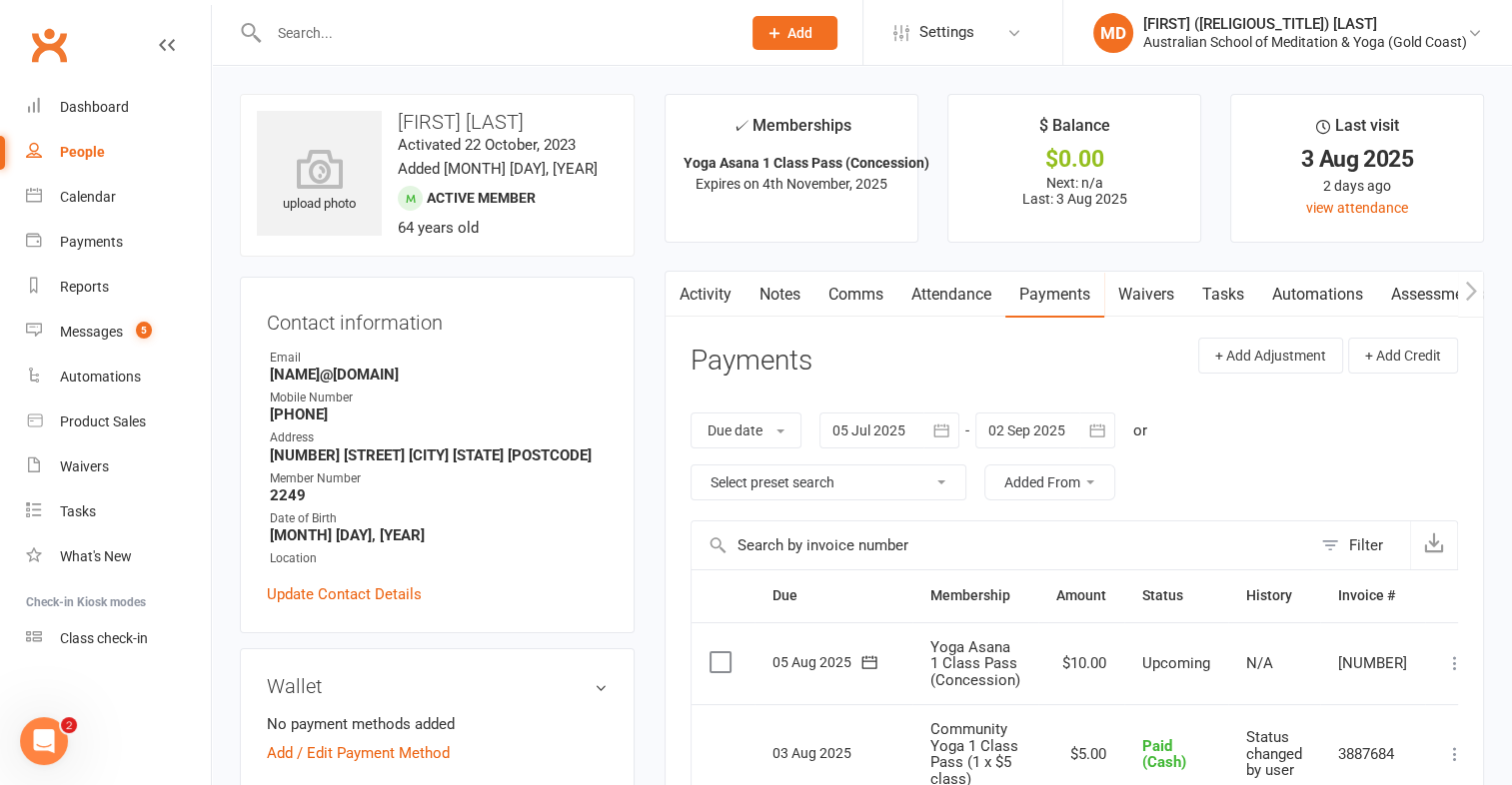 click at bounding box center [1455, 663] 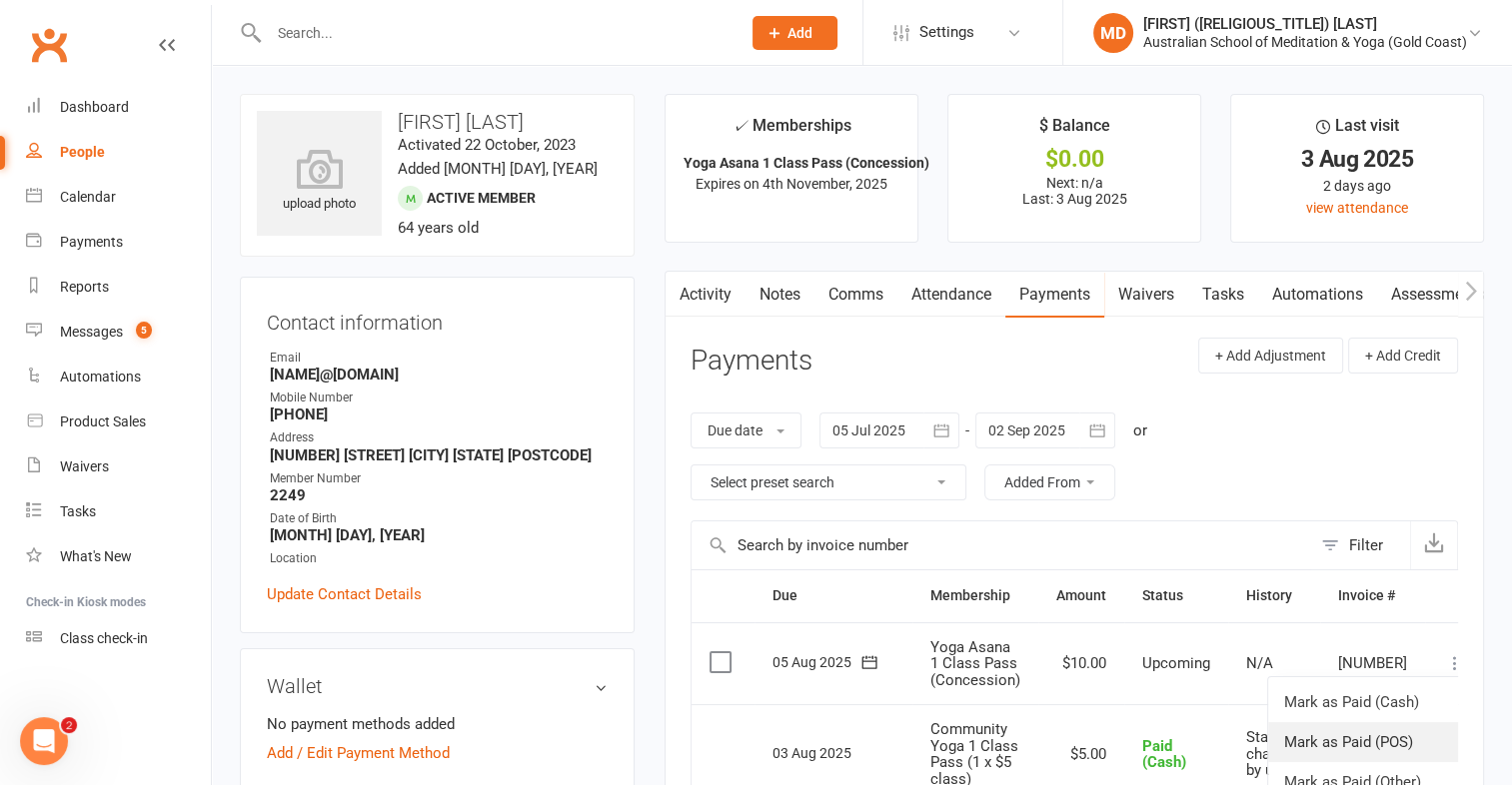 click on "Mark as Paid (POS)" at bounding box center (1367, 742) 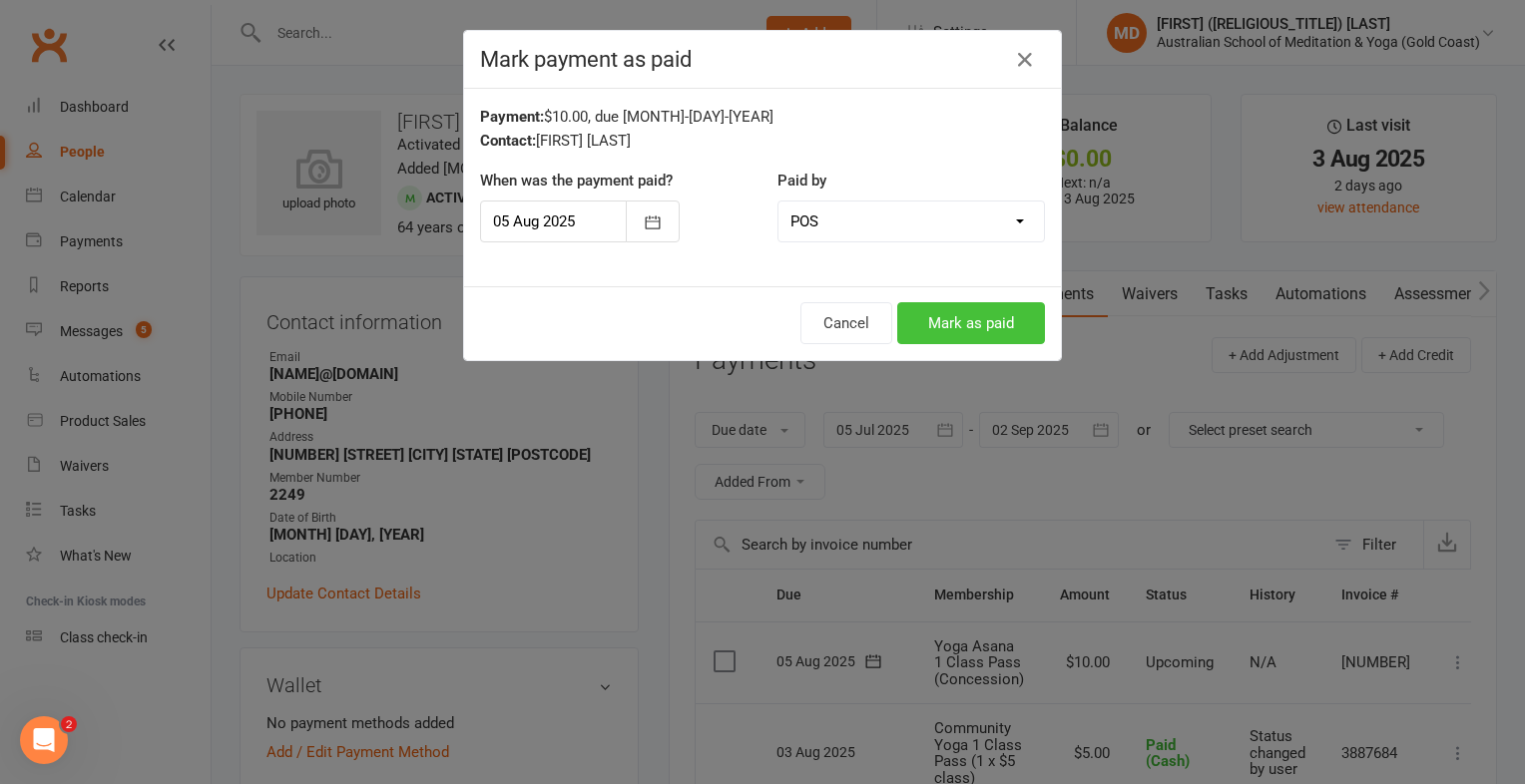 click on "Mark as paid" at bounding box center [971, 323] 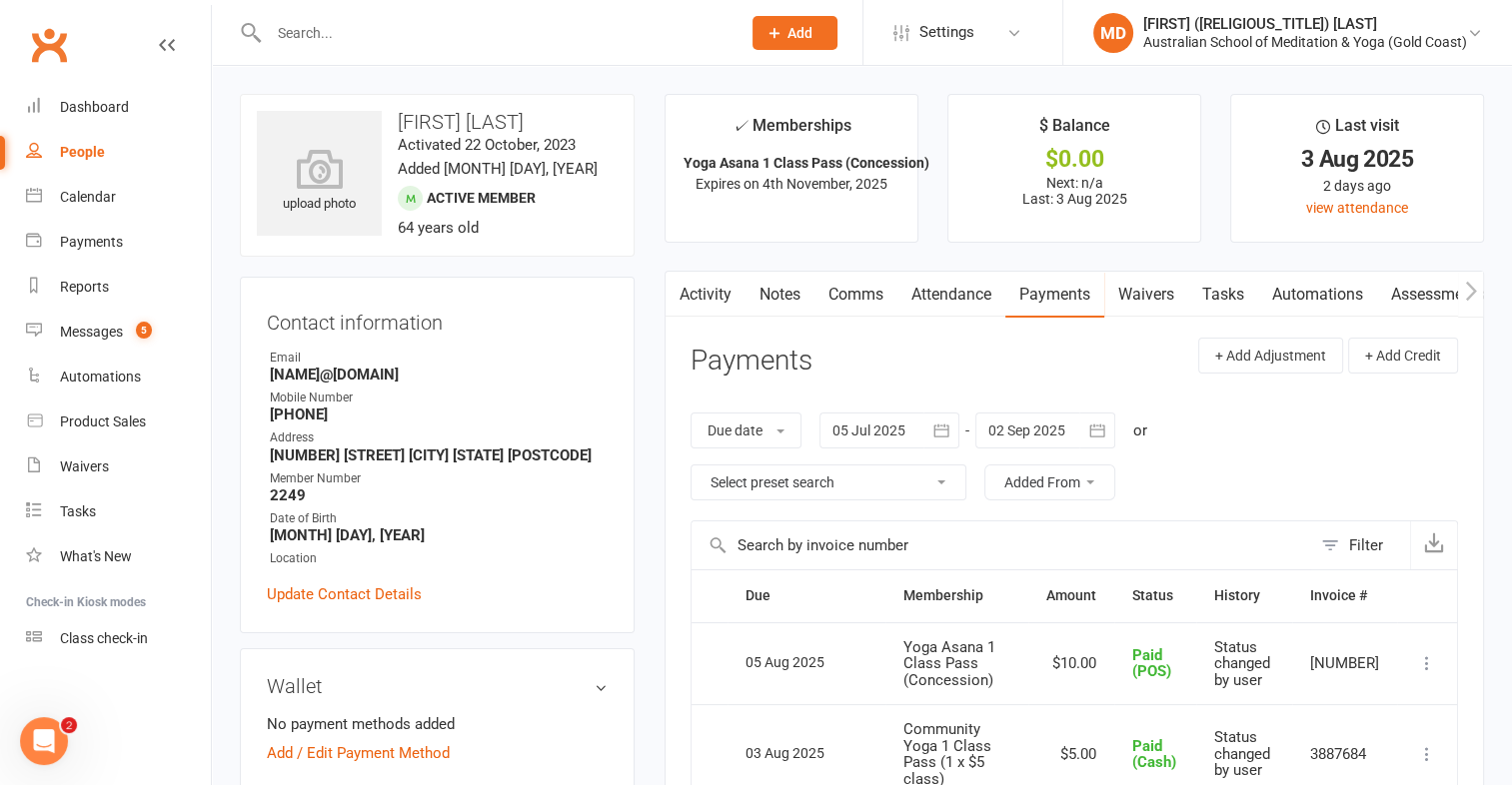click at bounding box center [495, 33] 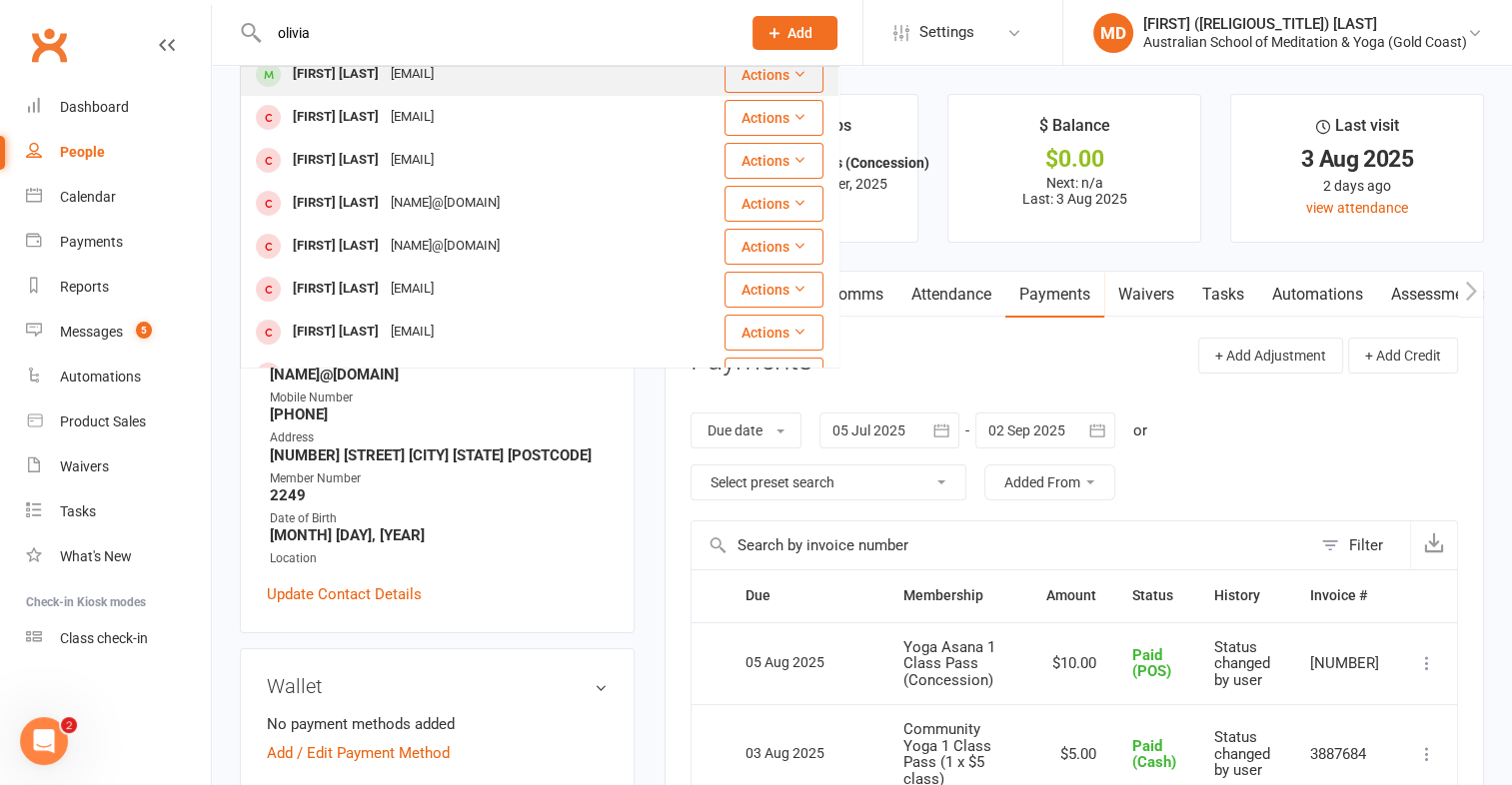 scroll, scrollTop: 0, scrollLeft: 0, axis: both 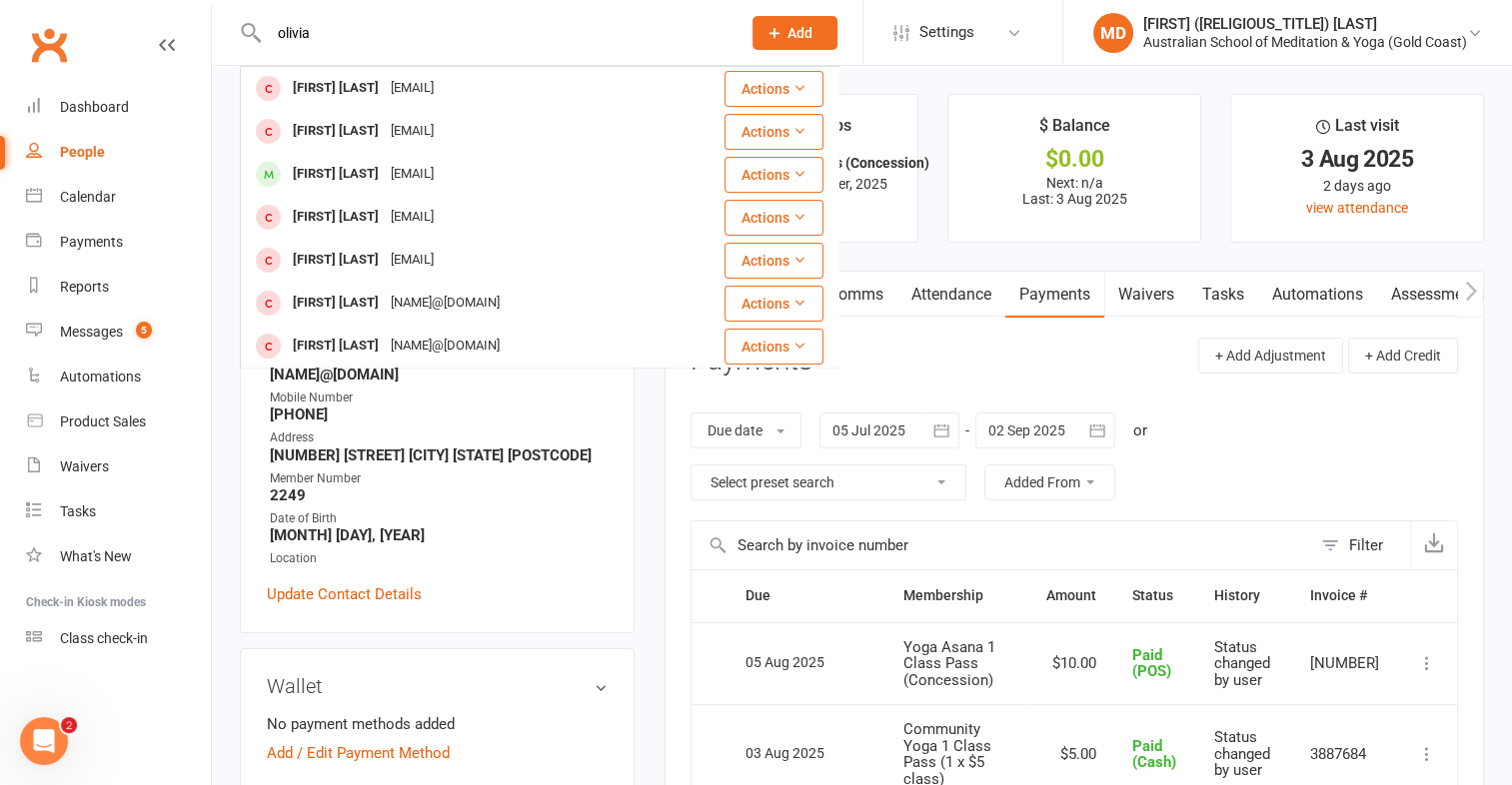 drag, startPoint x: 323, startPoint y: 29, endPoint x: 279, endPoint y: 26, distance: 44.102154 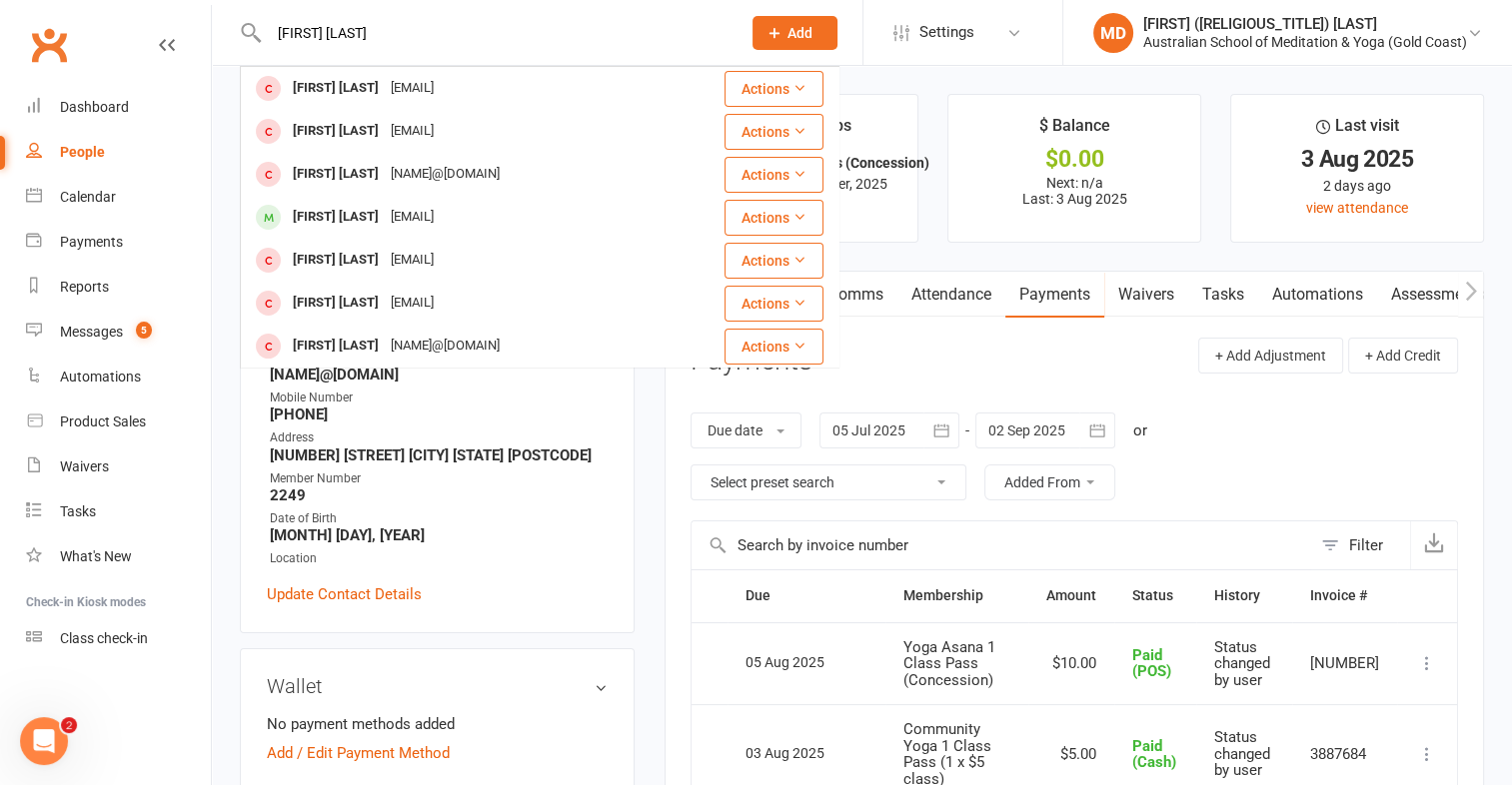 type on "[FIRST] [LAST]" 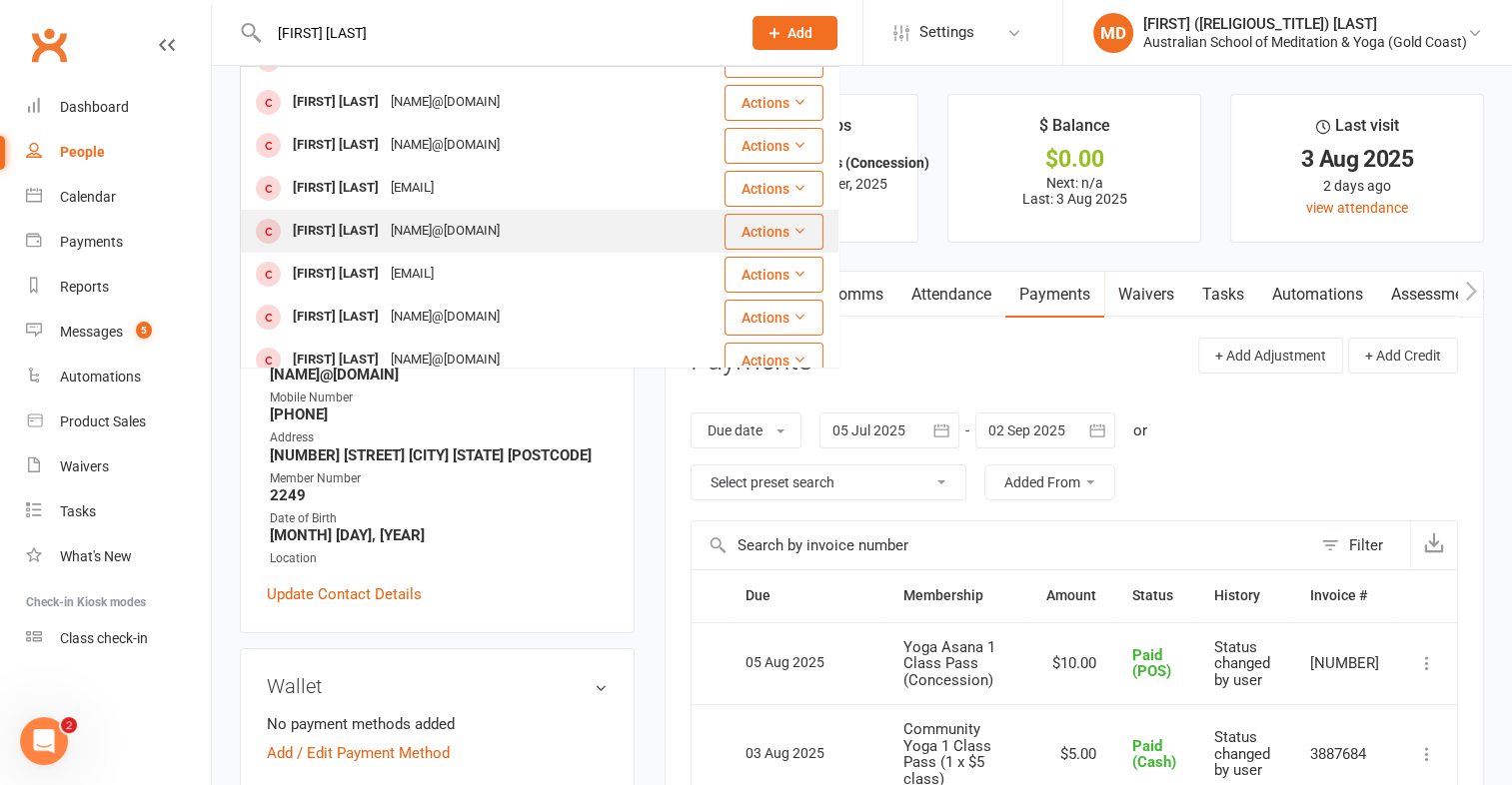 scroll, scrollTop: 0, scrollLeft: 0, axis: both 